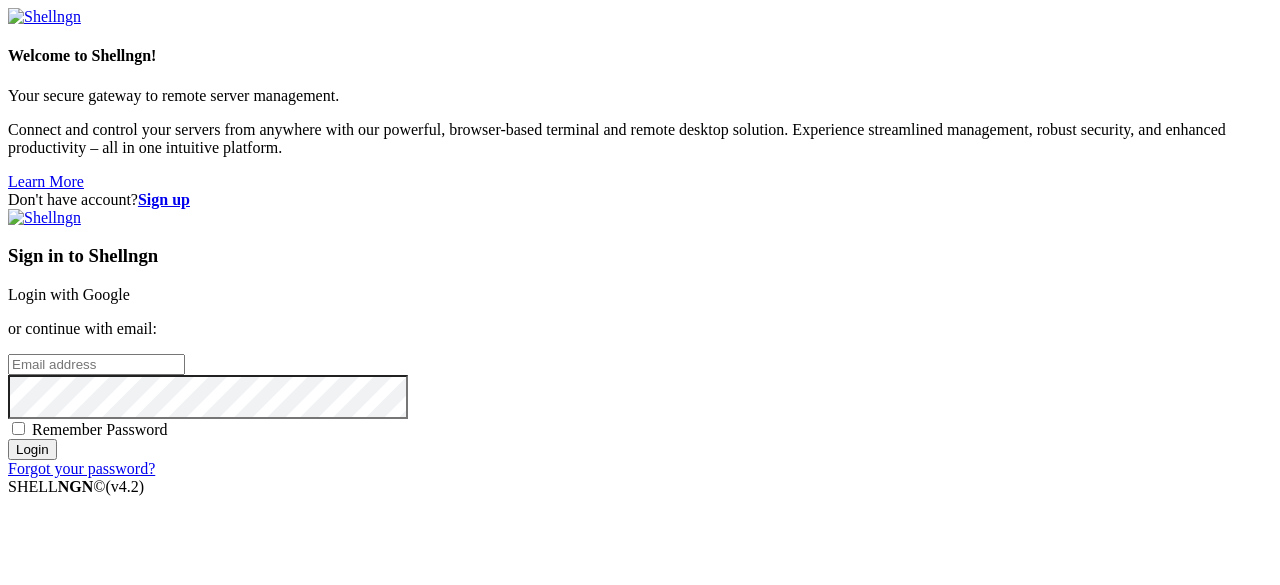scroll, scrollTop: 0, scrollLeft: 0, axis: both 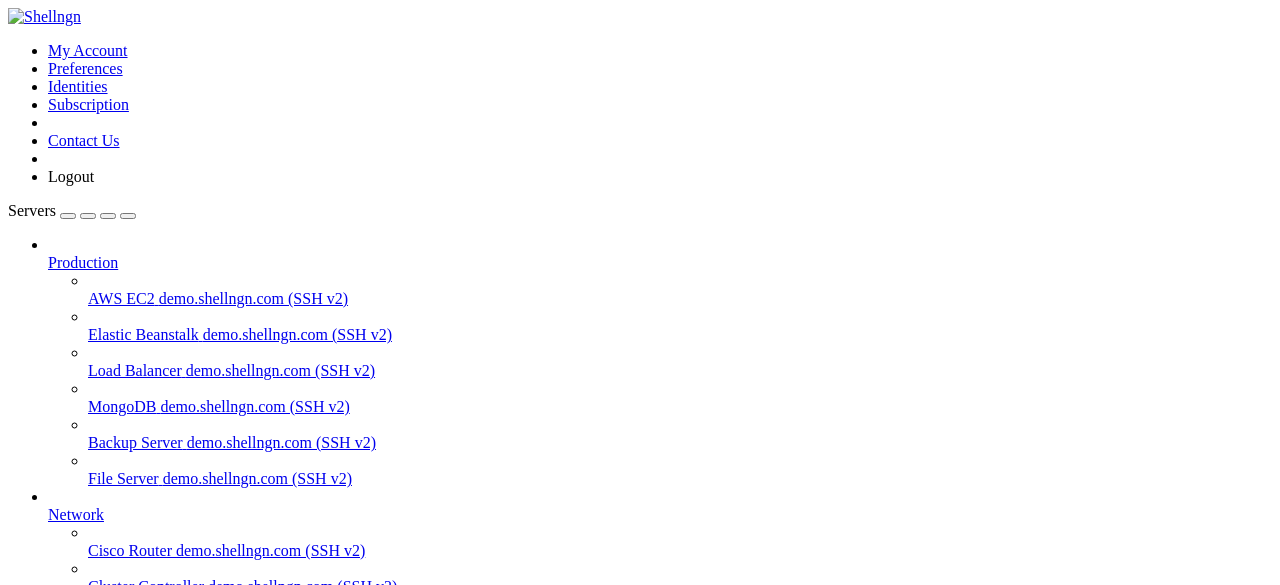 click on "grow a garden" at bounding box center (94, 694) 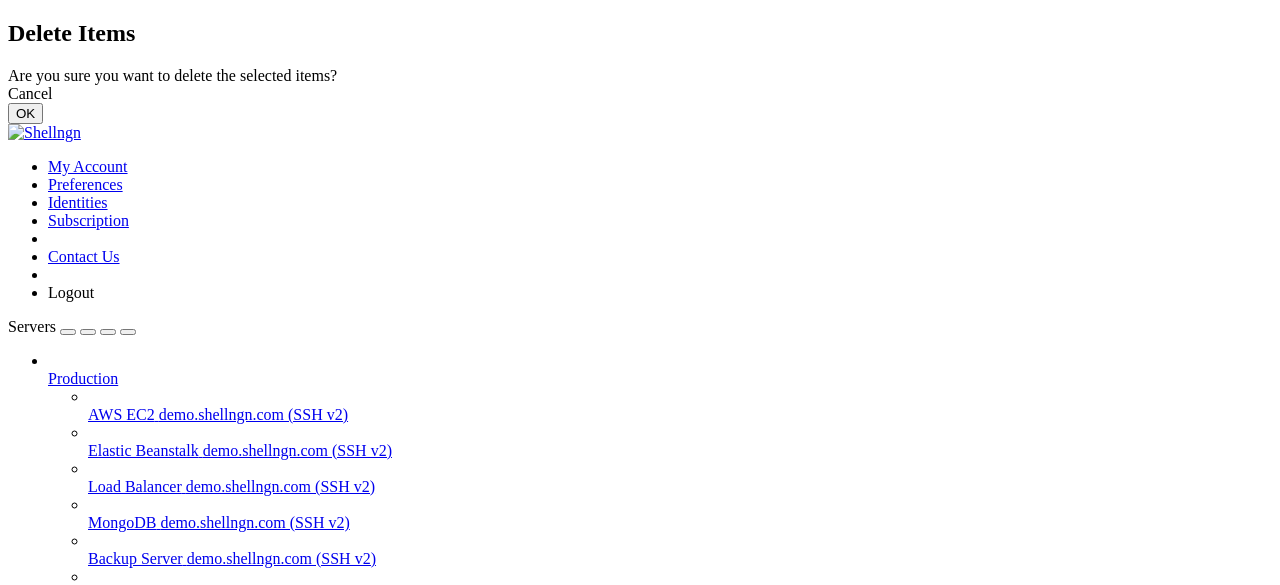 click on "OK" at bounding box center [25, 113] 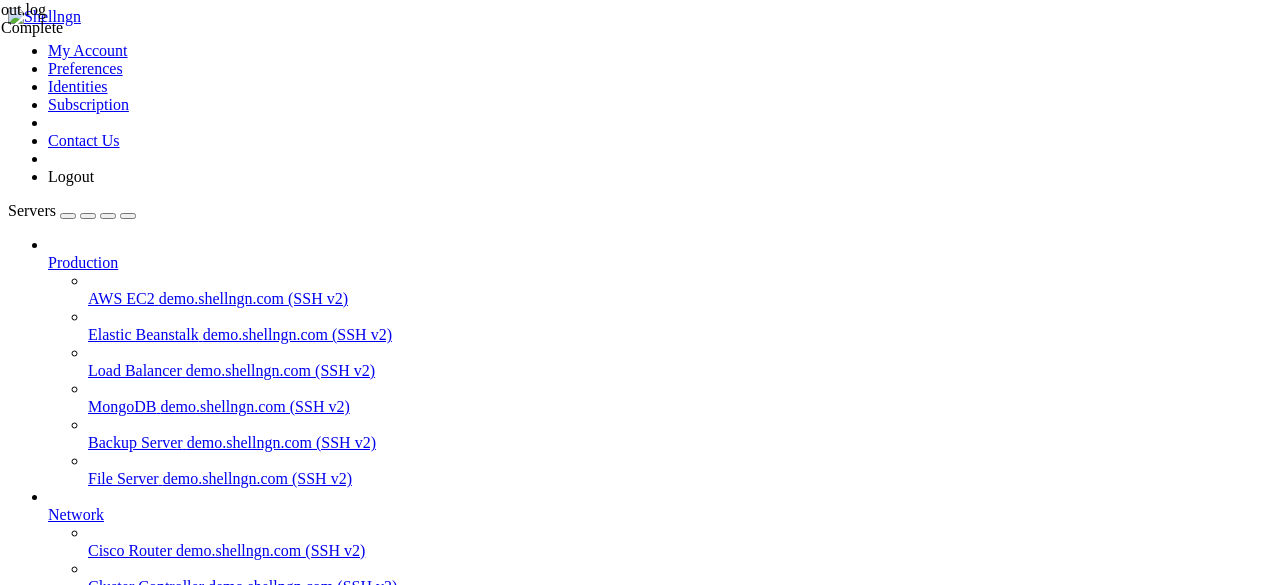 click on "Delete" at bounding box center [69, 1981] 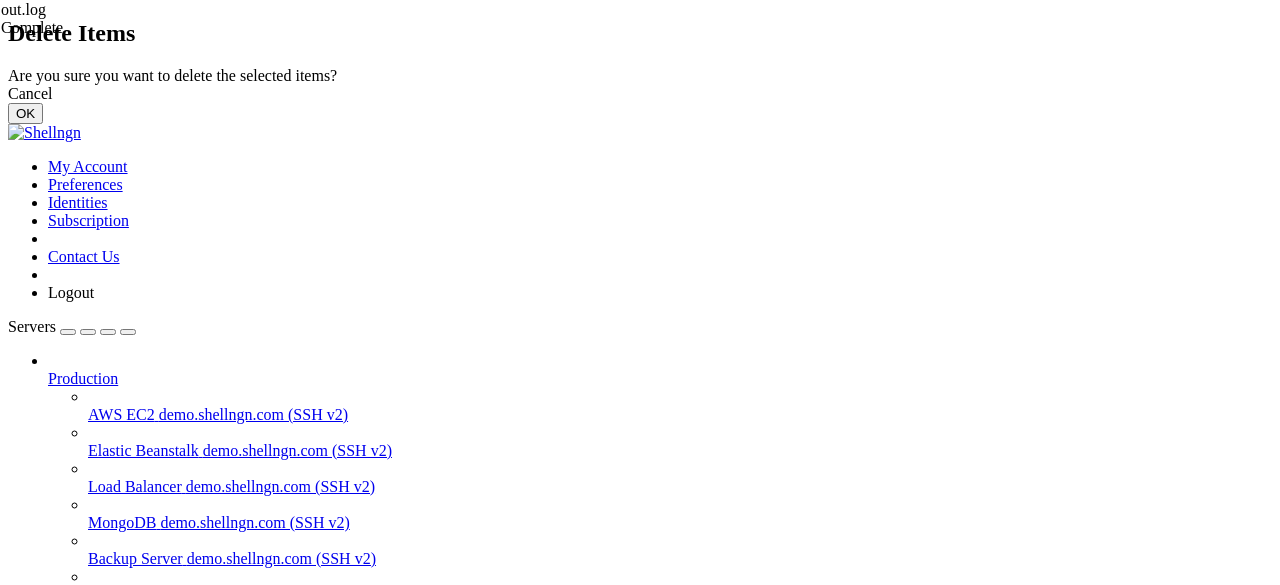 click on "OK" at bounding box center [25, 113] 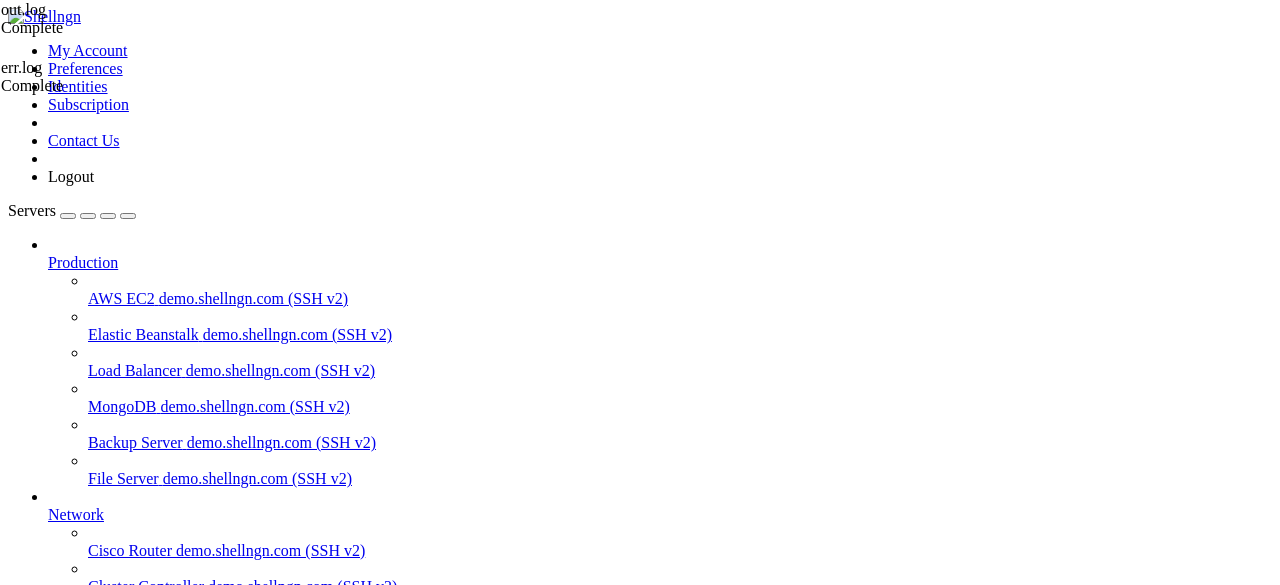 click on "Delete" at bounding box center [139, 1982] 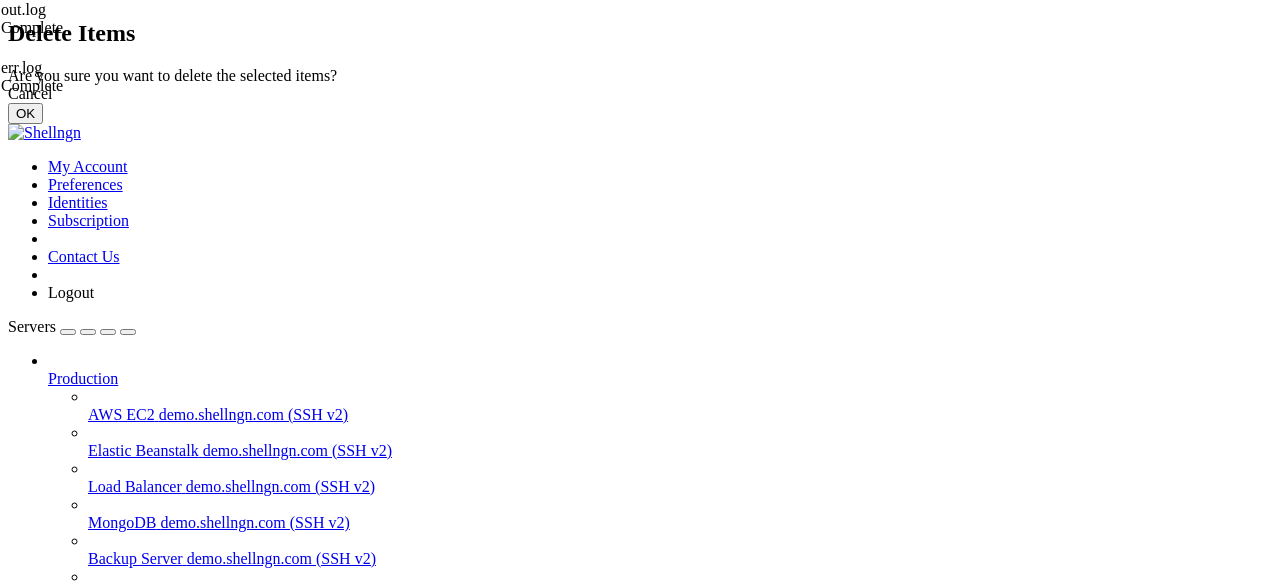 click on "OK" at bounding box center (25, 113) 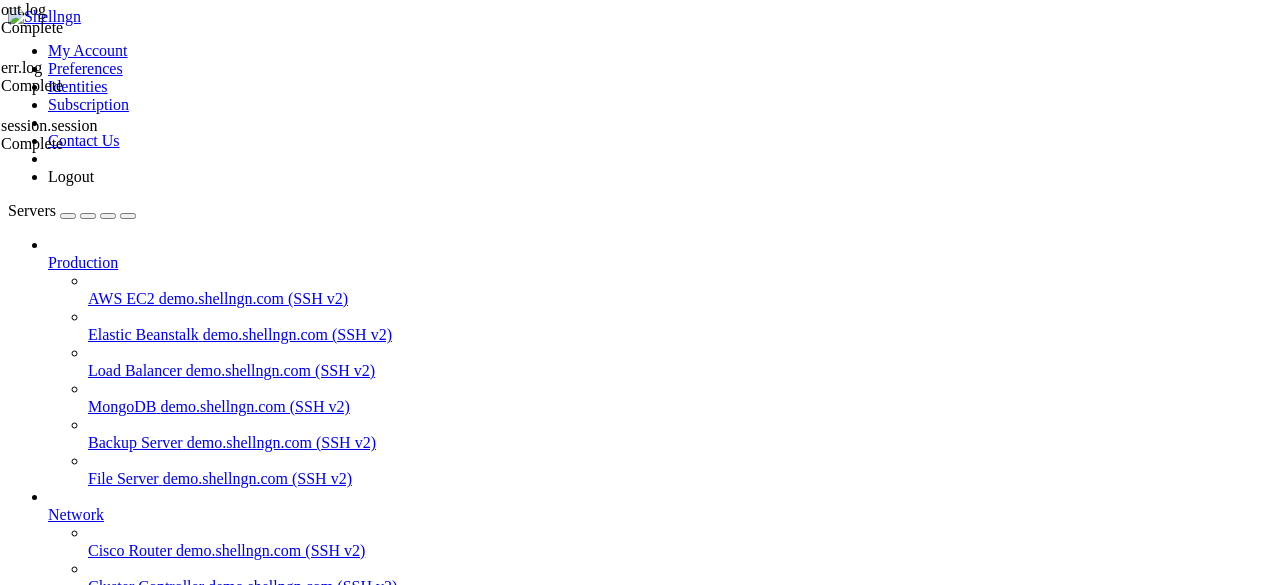click on "Delete" at bounding box center [139, 1982] 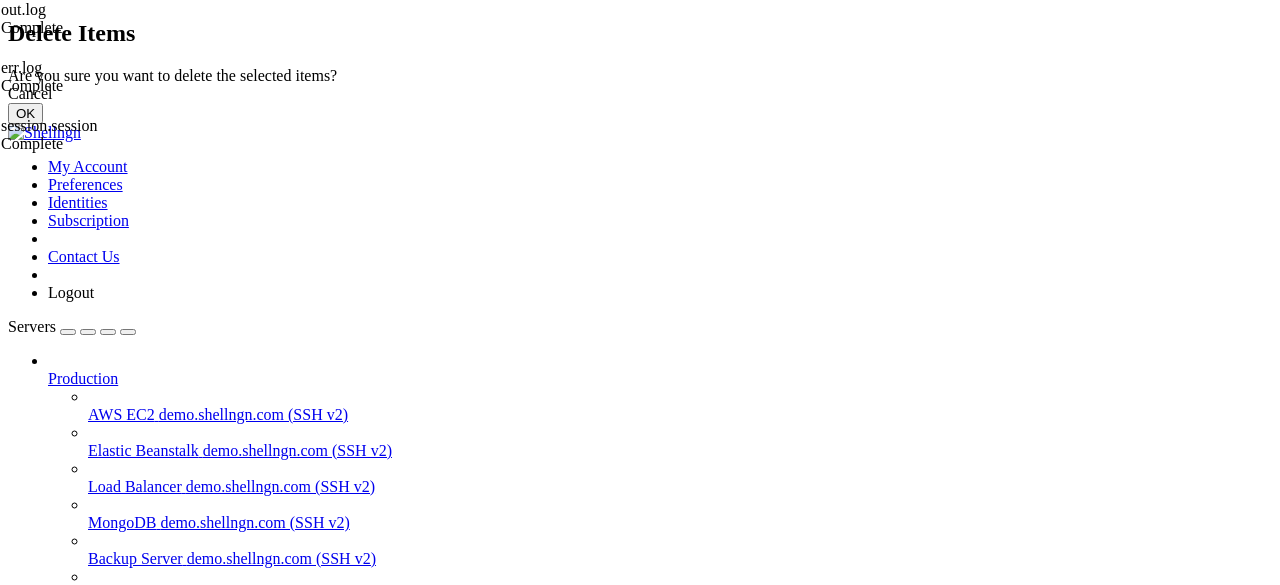 click on "OK" at bounding box center (25, 113) 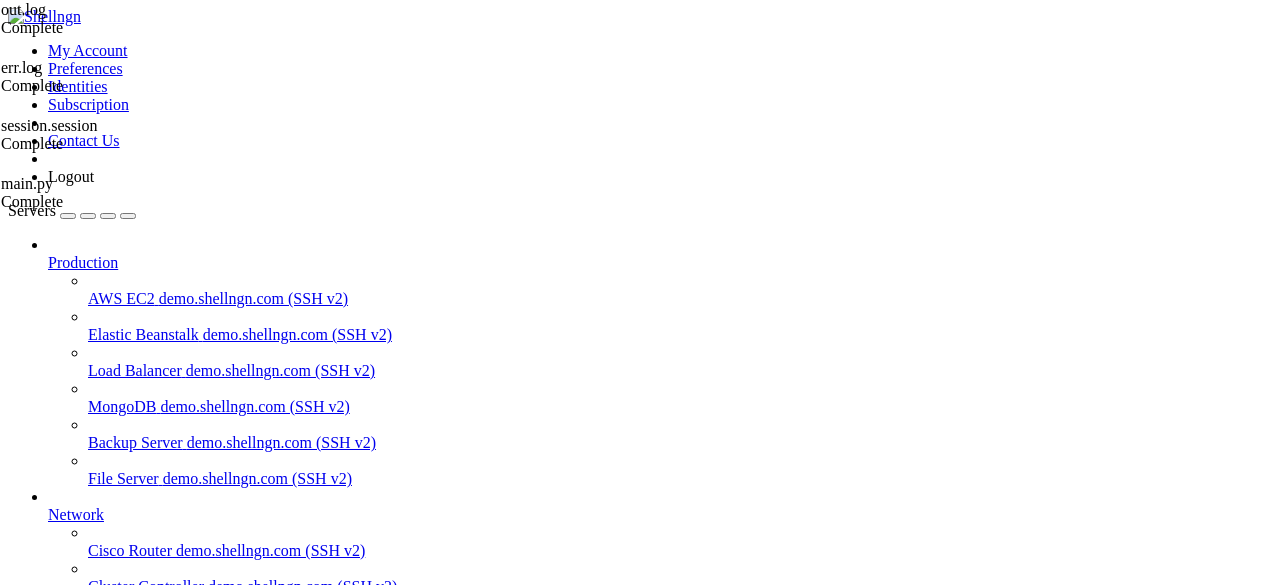 click on "Delete" at bounding box center (69, 1981) 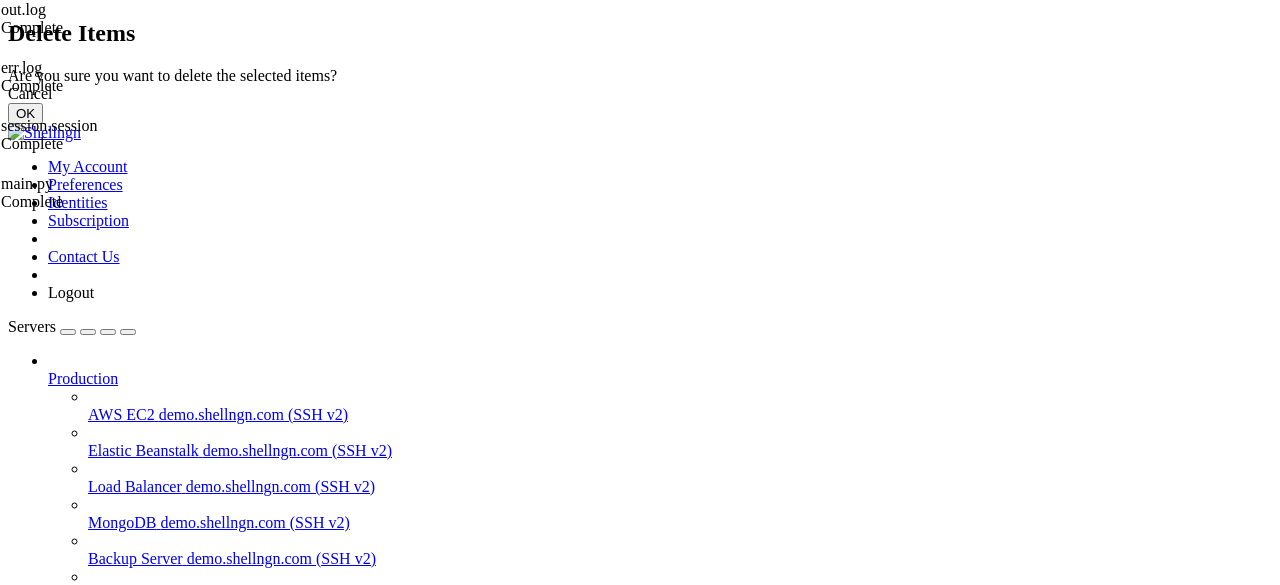 click on "OK" at bounding box center [25, 113] 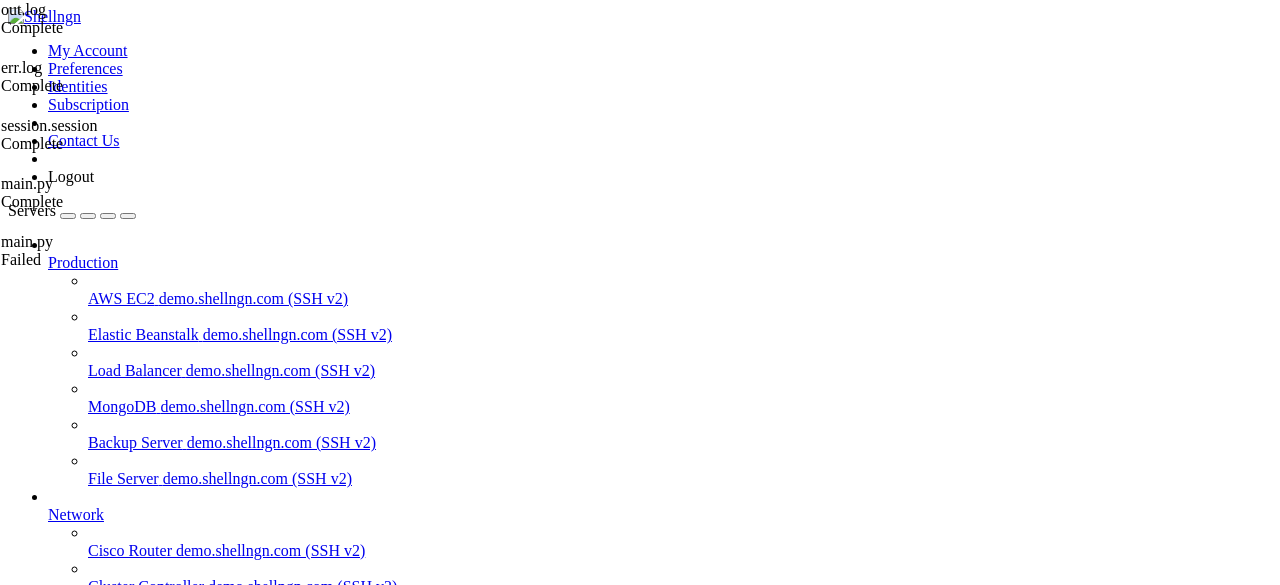 click on "Delete" at bounding box center (139, 1982) 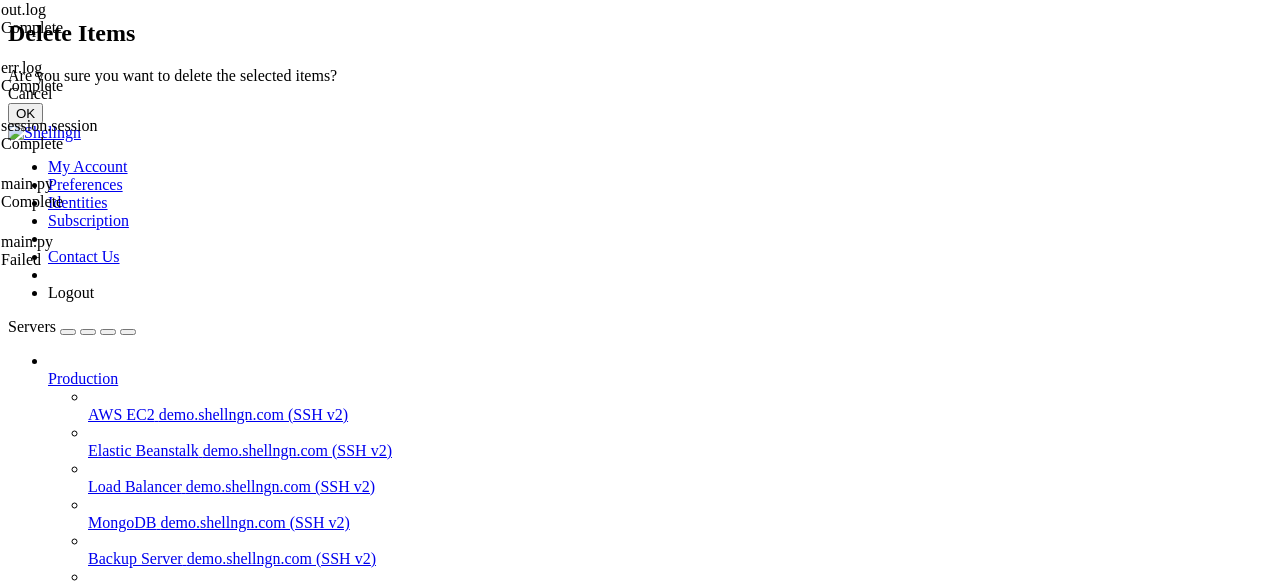 click on "OK" at bounding box center [25, 113] 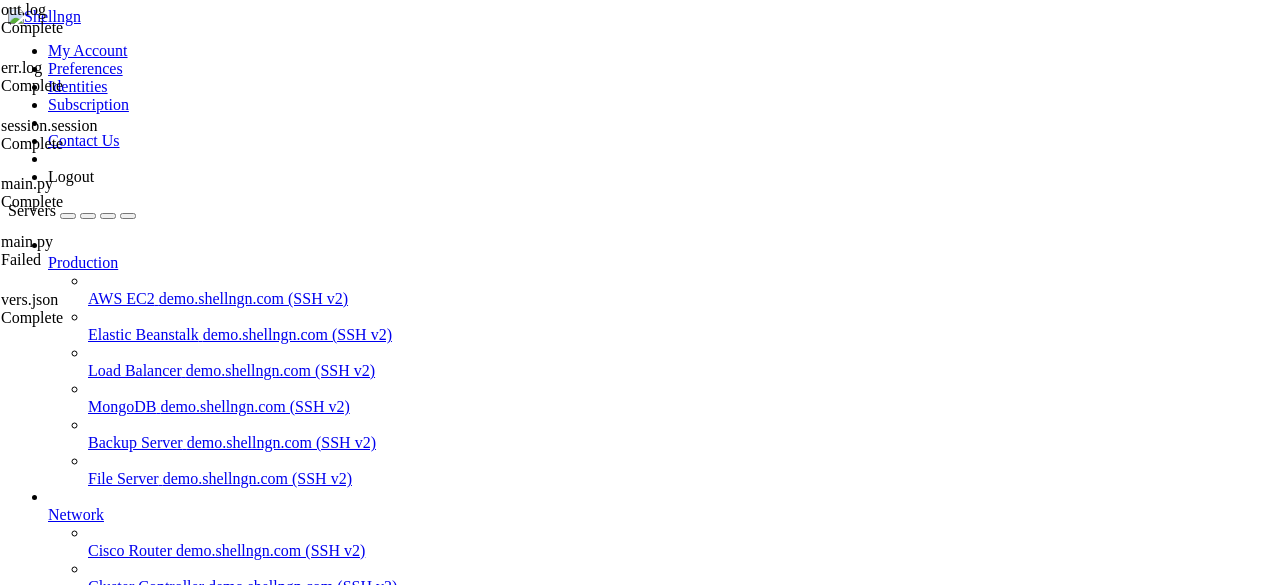 click on "Delete" at bounding box center (69, 1981) 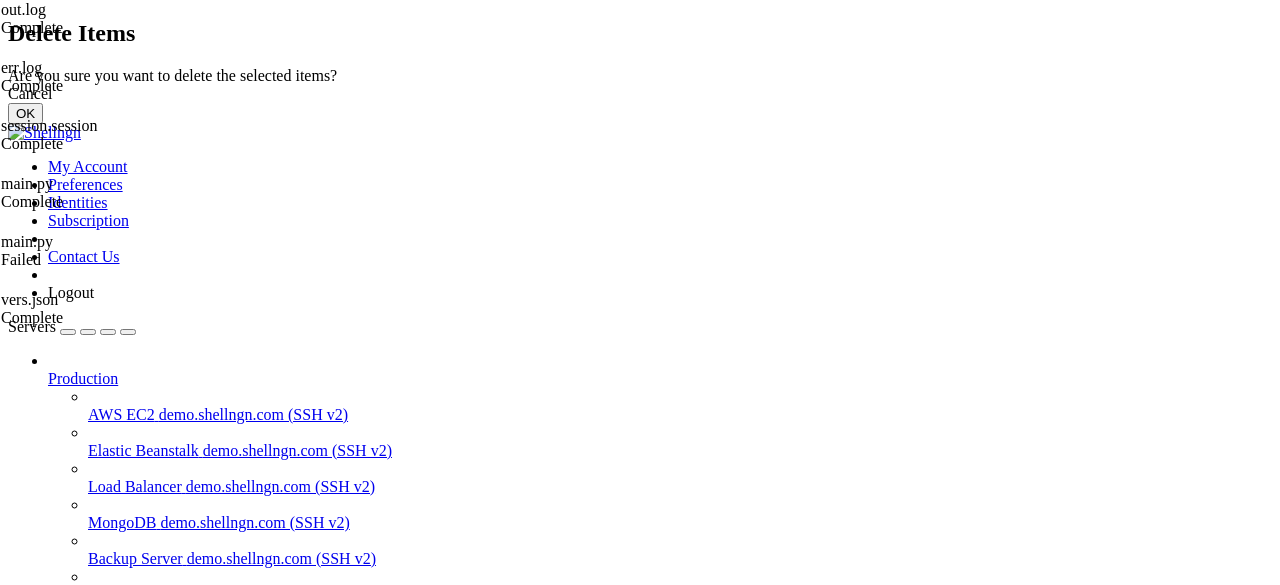click on "OK" at bounding box center [25, 113] 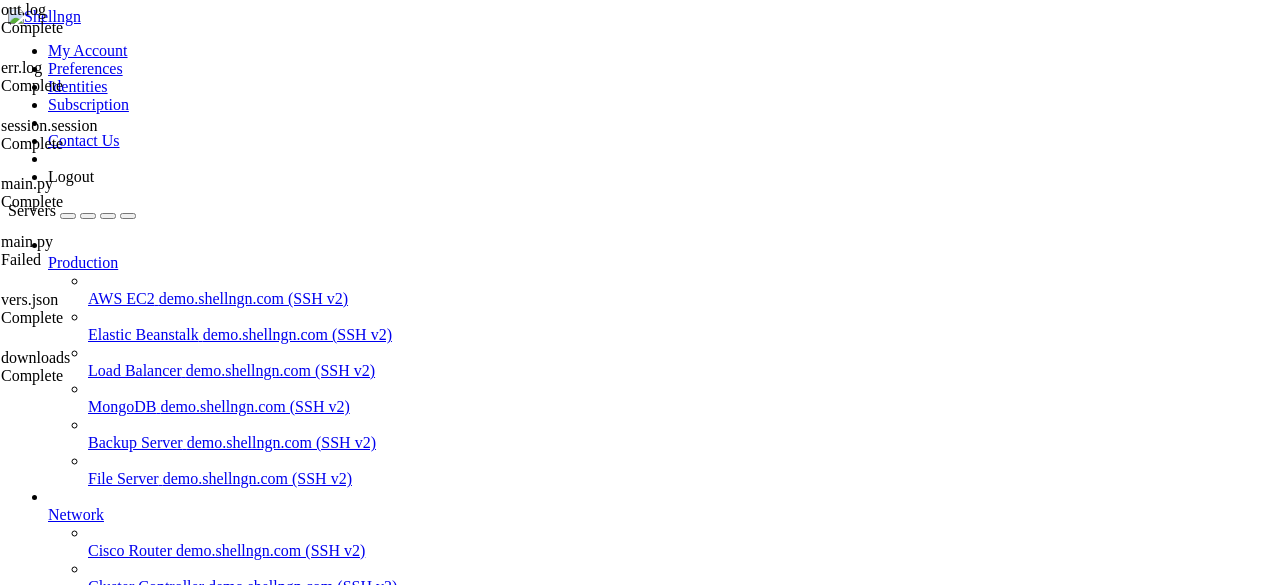 drag, startPoint x: 469, startPoint y: 75, endPoint x: 298, endPoint y: 75, distance: 171 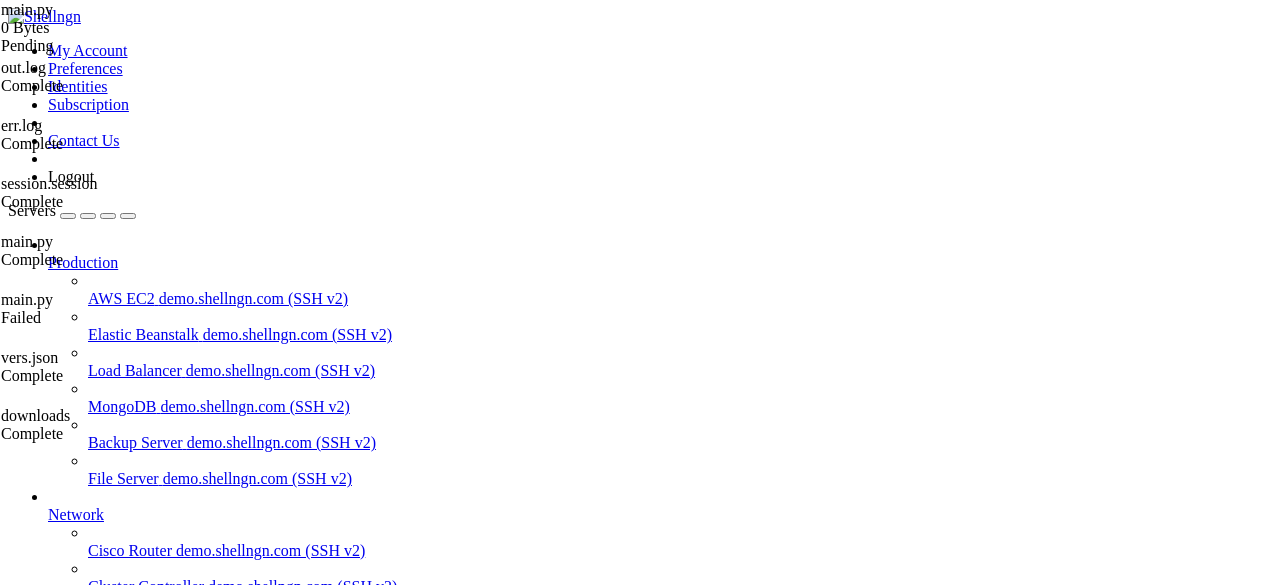 click on "Reconnect" at bounding box center (48, 1796) 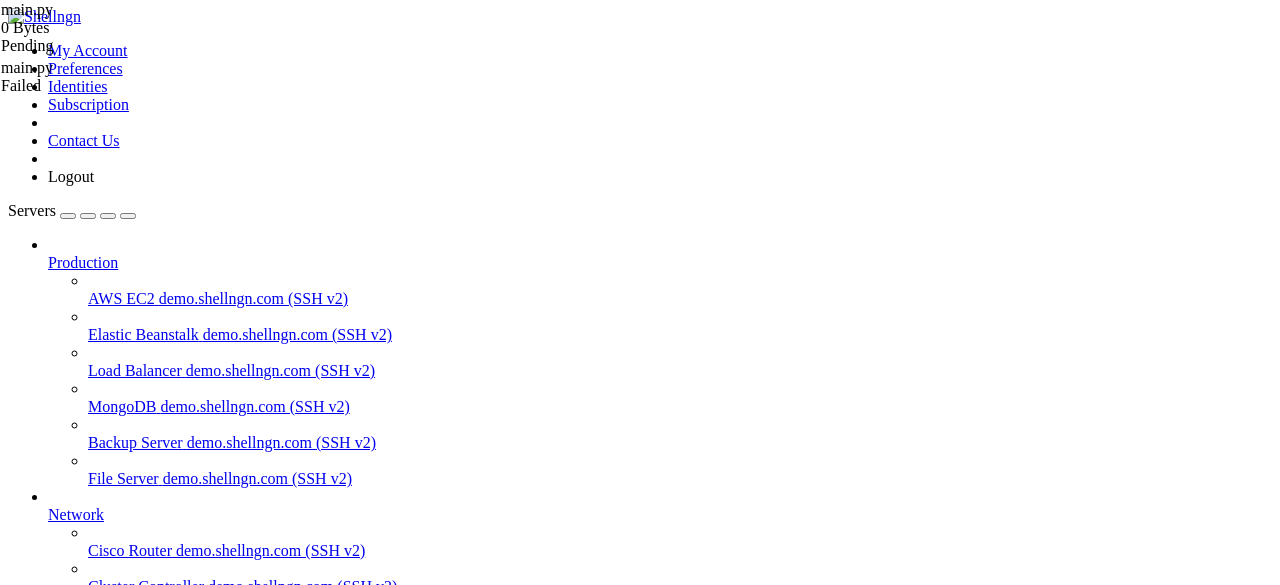 click on "Reconnect" at bounding box center (640, 1796) 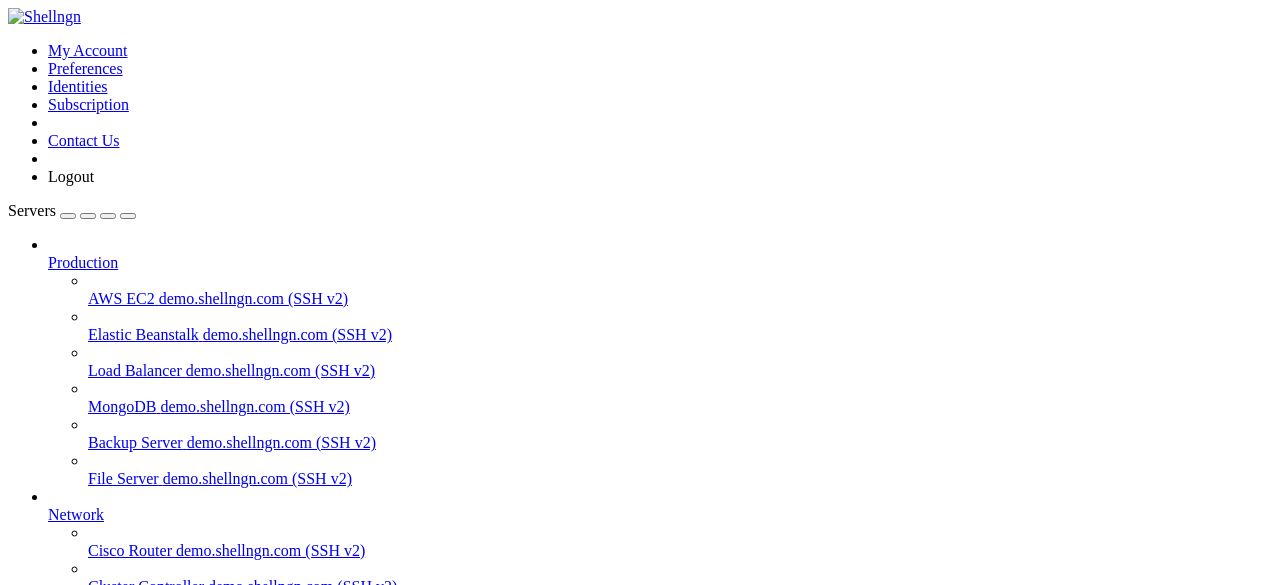 scroll, scrollTop: 0, scrollLeft: 0, axis: both 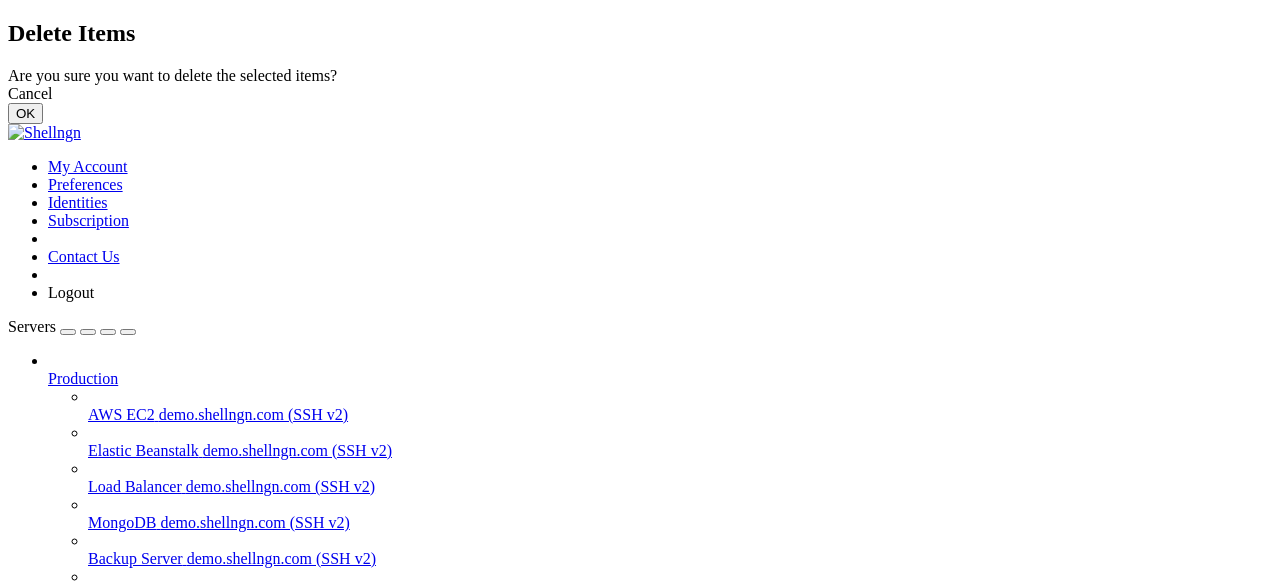click on "OK" at bounding box center (25, 113) 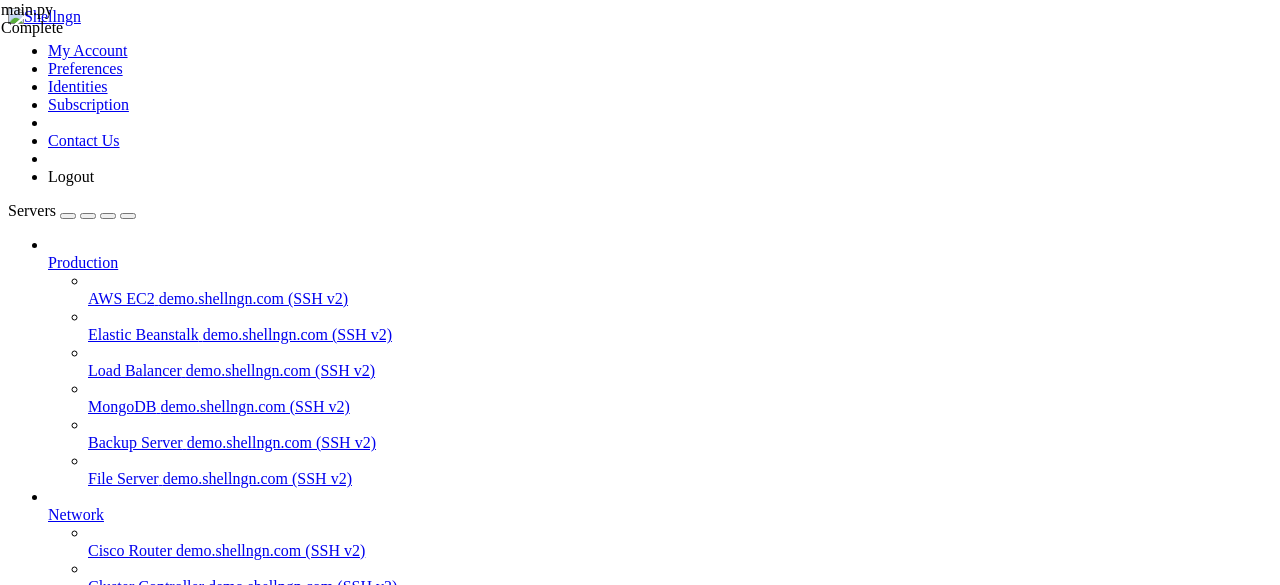 click at bounding box center (36, 1742) 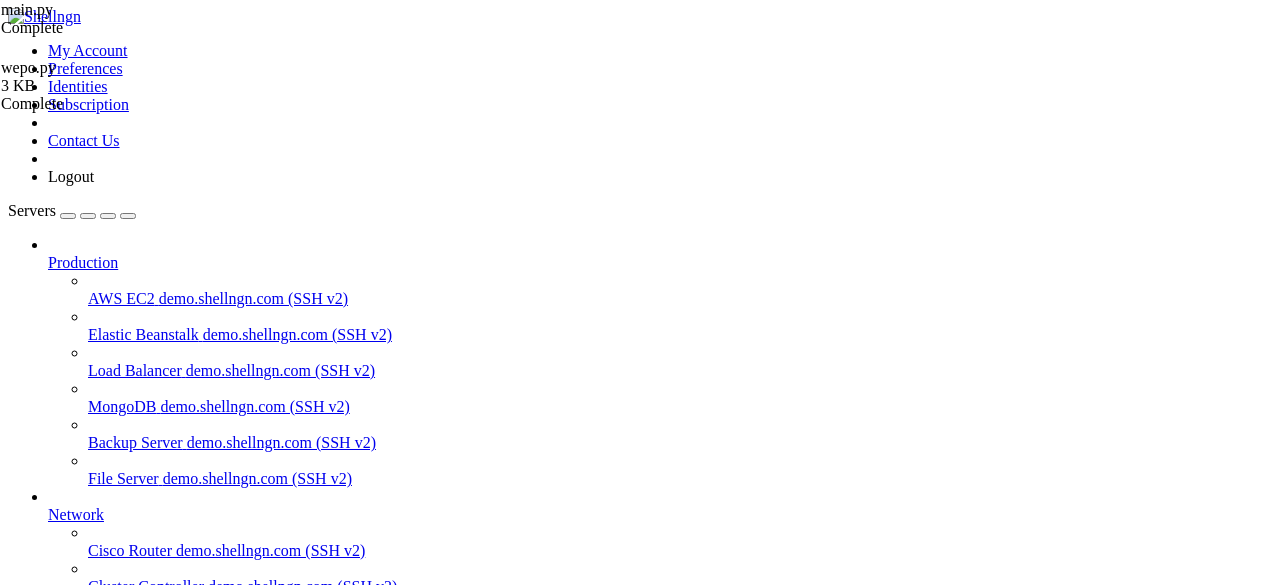 click on "Rename" at bounding box center [74, 1945] 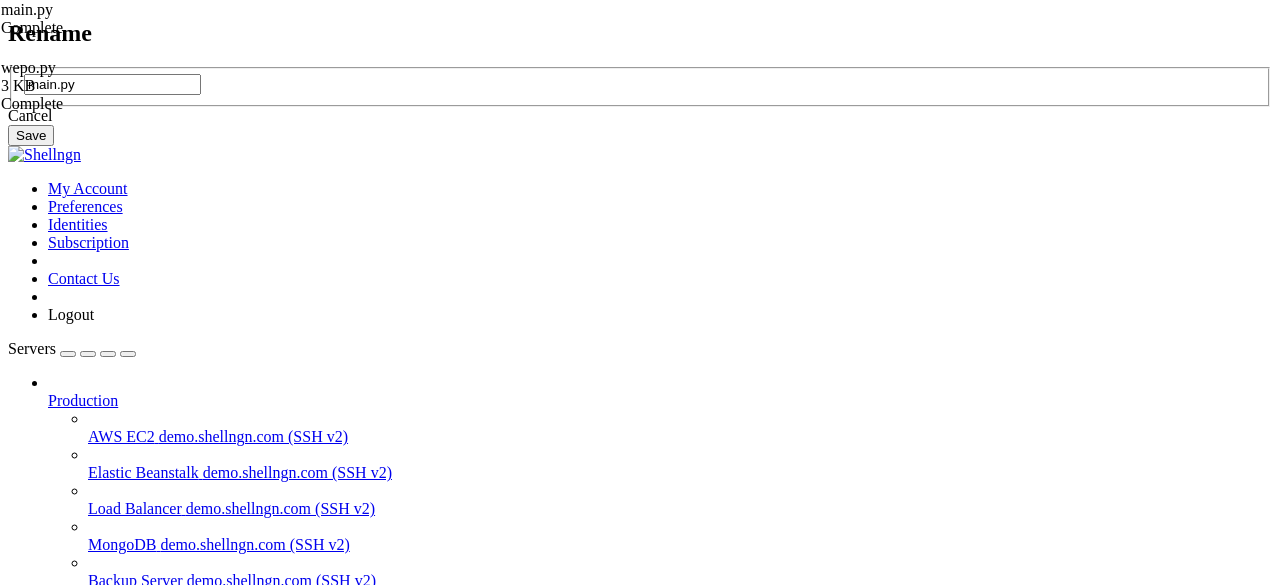 type on "main.py" 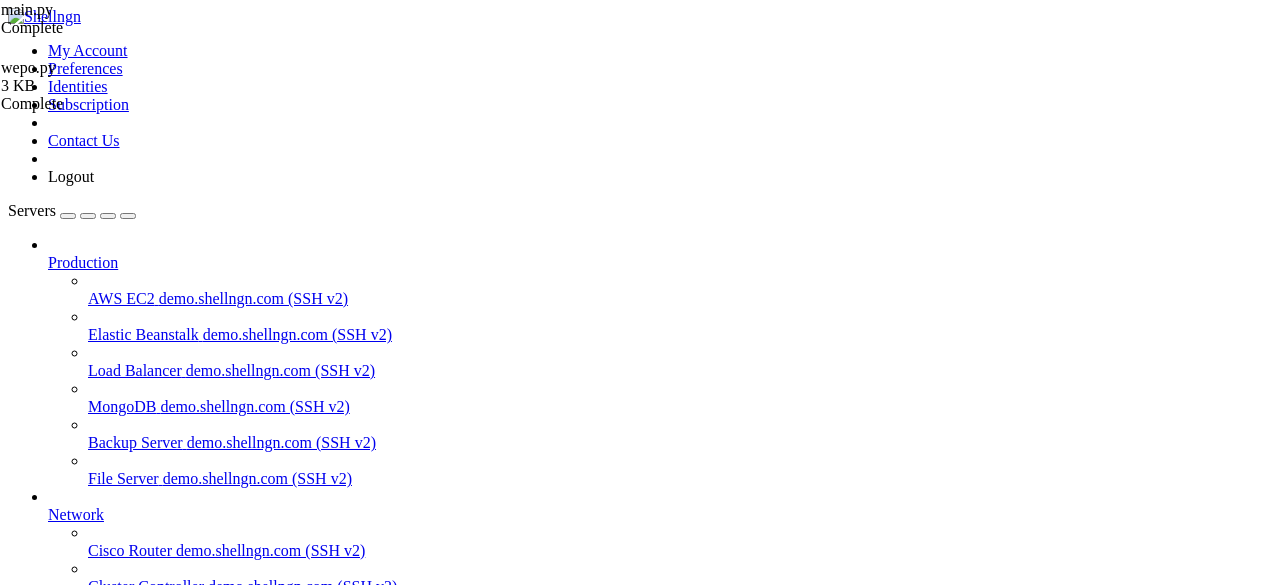 click at bounding box center (640, 292) 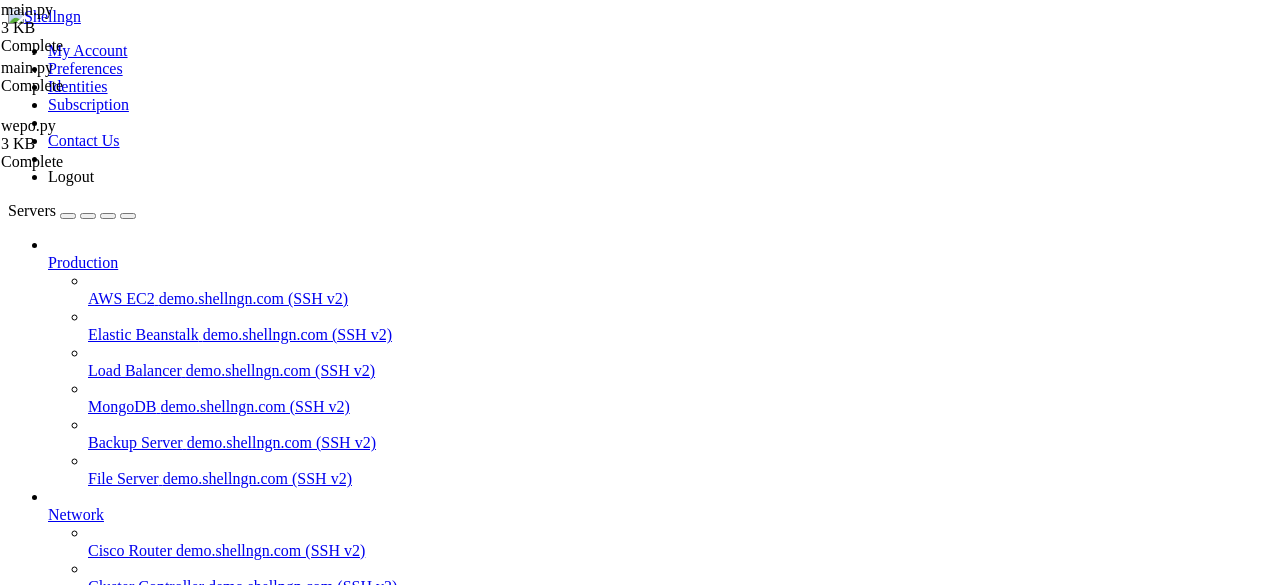 click on "import   telebot , requests , pytz , time from   datetime   import   datetime   from   threading   import   Thread CH =- 1002805942115 LINKIFY_TOKEN = "Bearer " bot = telebot . TeleBot ( "7689738798:AAGof2QQ5IGoUulTAlXa4bDkbNG-05VuX24" ) def   sc ( s ) :       paste_payload   =   {             "content" :   s ,             "title" :   "script" ,             "visibility" :   "UNLISTED" ,             "encrypted" :   False ,             "type" :   "PASTE"       }       paste_headers   =   {             "User-Agent" :   "Mozilla/5.0" ,             "content-type" :   "application/json" ,             "Origin" :   "https://pastefy.app" ,             "Referer" :   "https://pastefy.app"       }       paste_response   =   requests . post ( "https://pastefy.app/api/v2/paste" ,   json = paste_payload ,   headers = paste_headers )       raw_url   =   paste_response . json ( ) [ "paste" ] [ "raw_url" ]       linkify_data   =   {             'link' :   raw_url ,             'name' :   'scripts' ,             'mode' :   '3'" at bounding box center (978, 2101) 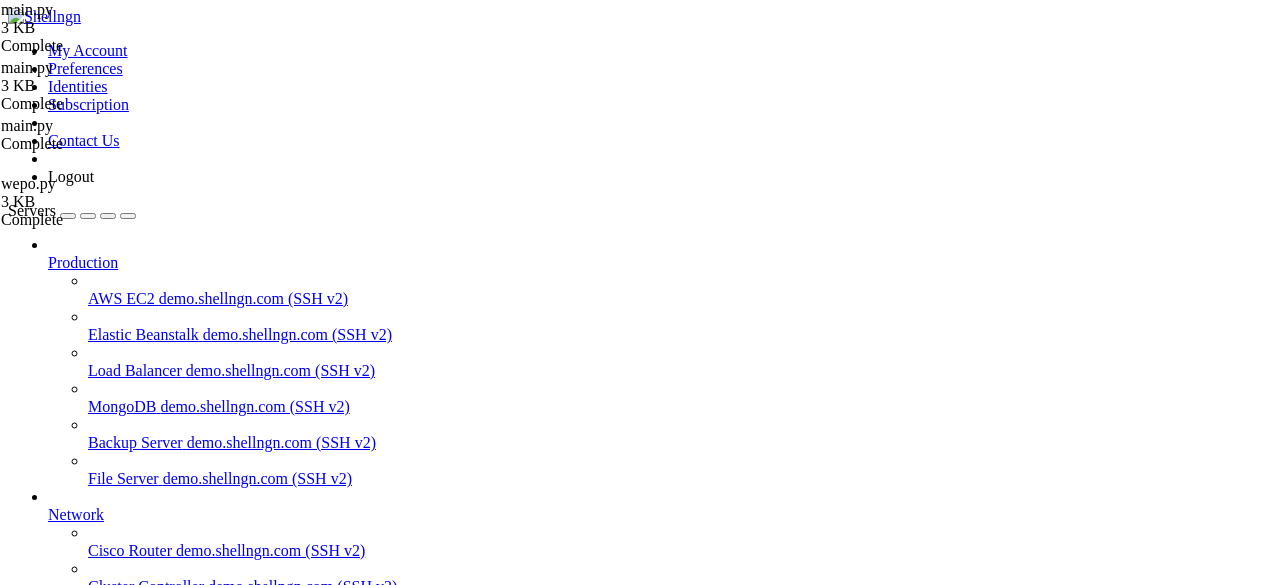 scroll, scrollTop: 328, scrollLeft: 0, axis: vertical 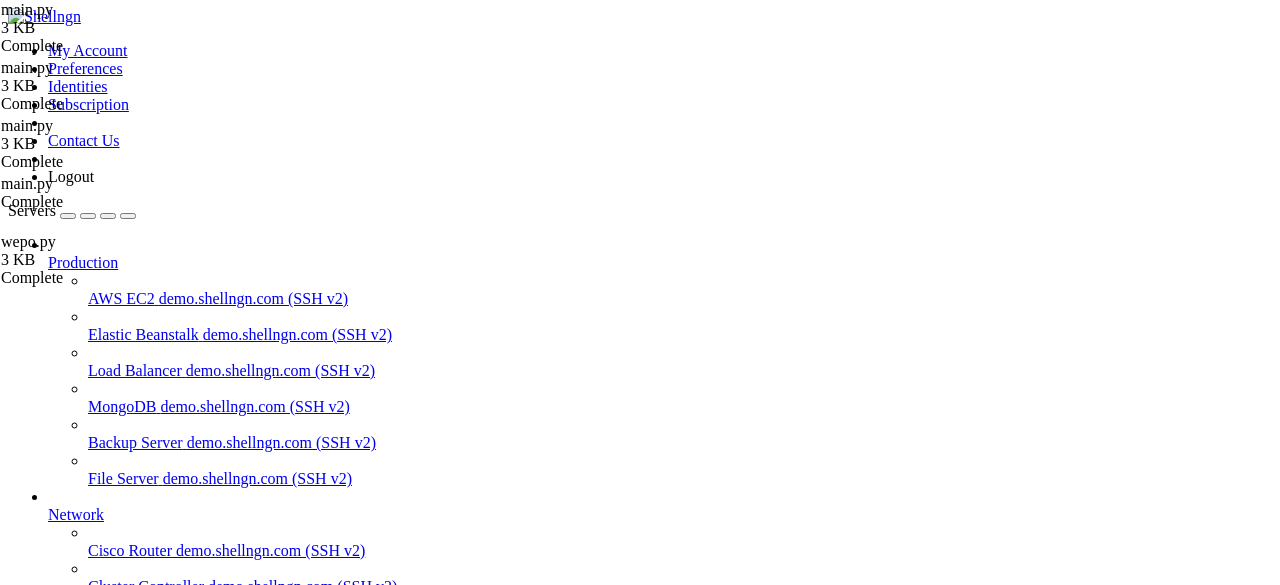 click on "import   telebot , requests , pytz , time from   datetime   import   datetime   from   threading   import   Thread CH =- 1002805942115 LINKIFY_TOKEN = "Bearer [TOKEN]" bot = telebot . TeleBot ( "[BOT_TOKEN]" ) def   sc ( s ) :       paste_payload   =   {             "content" :   s ,             "title" :   "script" ,             "visibility" :   "UNLISTED" ,             "encrypted" :   False ,             "type" :   "PASTE"       }       paste_headers   =   {             "User-Agent" :   "Mozilla/5.0" ,             "content-type" :   "application/json" ,             "Origin" :   "https://pastefy.app" ,             "Referer" :   "https://pastefy.app/"       }       paste_response   =   requests . post ( "https://pastefy.app/api/v2/paste" ,   json = paste_payload ,   headers = paste_headers )       raw_url   =   paste_response . json ( ) [ "paste" ] [ "raw_url" ]       linkify_data   =   {             'link' :   raw_url ," at bounding box center [978, 2101] 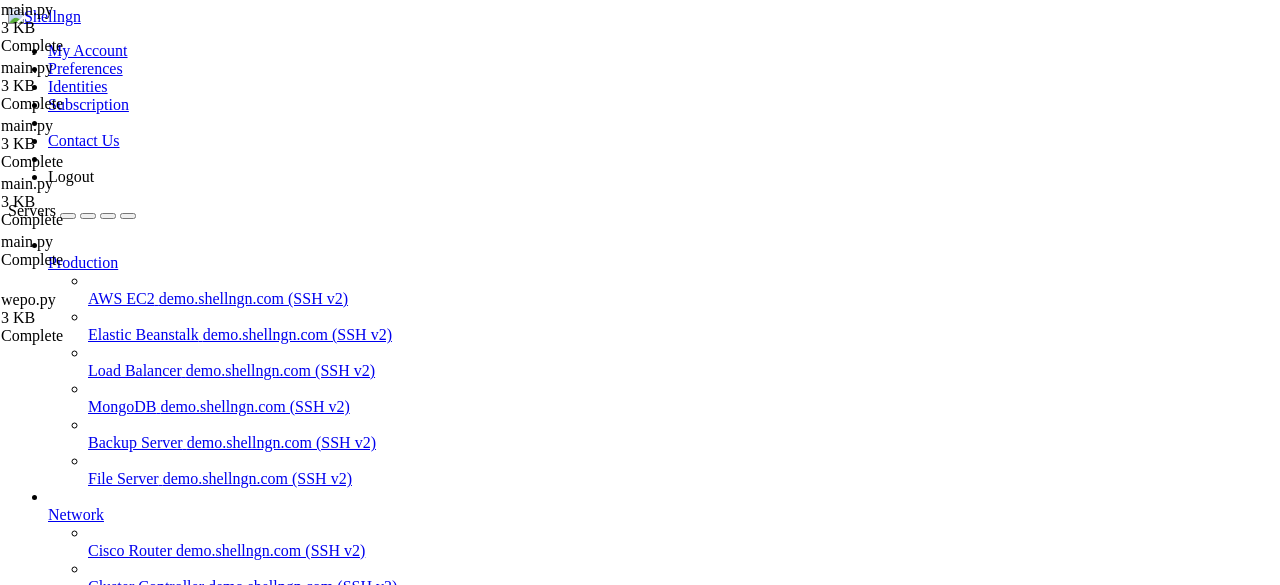 click on "import   telebot , requests , pytz , time from   datetime   import   datetime   from   threading   import   Thread CH =- 1002805942115 LINKIFY_TOKEN = "Bearer [TOKEN]" bot = telebot . TeleBot ( "[BOT_TOKEN]" ) def   sc ( s ) :       paste_payload   =   {             "content" :   s ,             "title" :   "script" ,             "visibility" :   "UNLISTED" ,             "encrypted" :   False ,             "type" :   "PASTE"       }       paste_headers   =   {             "User-Agent" :   "Mozilla/5.0" ,             "content-type" :   "application/json" ,             "Origin" :   "https://pastefy.app" ,             "Referer" :   "https://pastefy.app/"       }       paste_response   =   requests . post ( "https://pastefy.app/api/v2/paste" ,   json = paste_payload ,   headers = paste_headers )       raw_url   =   paste_response . json ( ) [ "paste" ] [ "raw_url" ]       linkify_data   =   {             'link' :   raw_url ," at bounding box center (978, 2101) 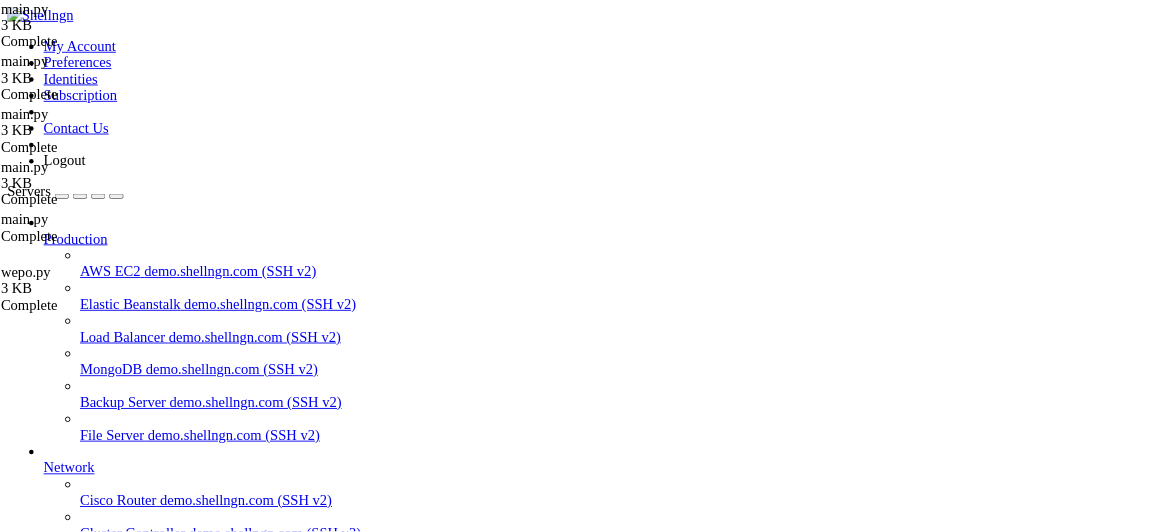 scroll, scrollTop: 0, scrollLeft: 0, axis: both 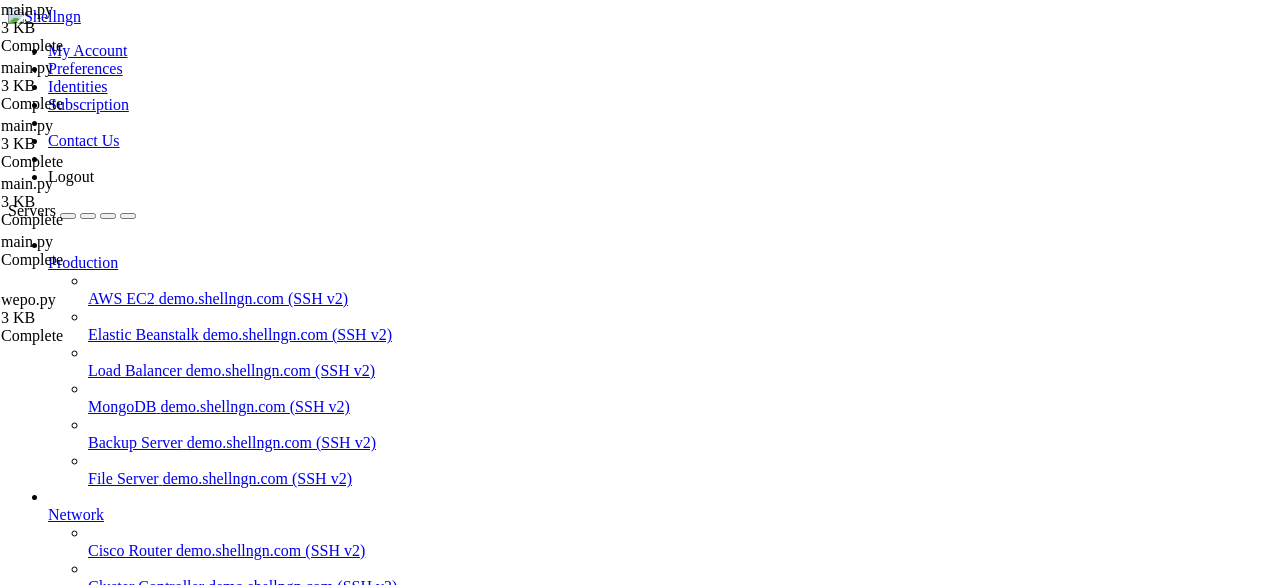 click on "import   telebot , requests , pytz , time , random , json , os from   datetime   import   datetime ,   timedelta from   threading   import   Thread CH =- 1002805942115 LINKIFY_TOKEN = "Bearer " bot = telebot . TeleBot ( "[BOT_TOKEN]" ) # Файл для хранения использованных source_url USED_SCRIPTS_FILE   =   "used_scripts.json" def   load_used_scripts ( ) :       """Загружает список использованных скриптов"""       if   os . path . exists ( USED_SCRIPTS_FILE ) :             try :                   with   open ( USED_SCRIPTS_FILE ,   'r' ,   encoding = 'utf-8' )   as   f :                         return   set ( json . load ( f ))             except :                   return   set ( )       return   set ( ) def   save_used_scripts ( used_scripts ) :       """Сохраняет список использованных скриптов"""       try :             with   open ( USED_SCRIPTS_FILE ,   'w' ,   encoding = 'utf-8' )" at bounding box center [978, 2101] 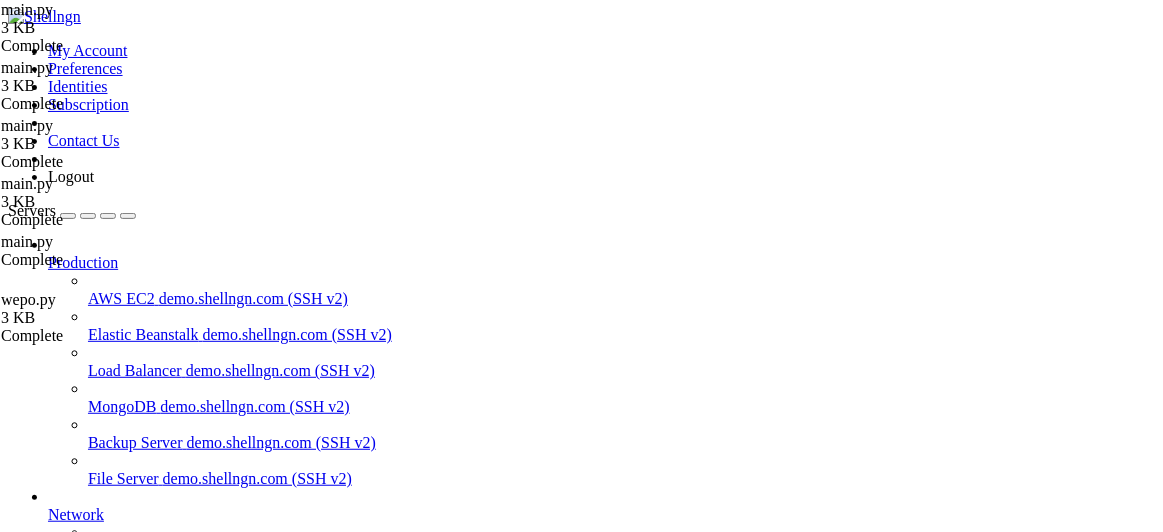 scroll, scrollTop: 561, scrollLeft: 0, axis: vertical 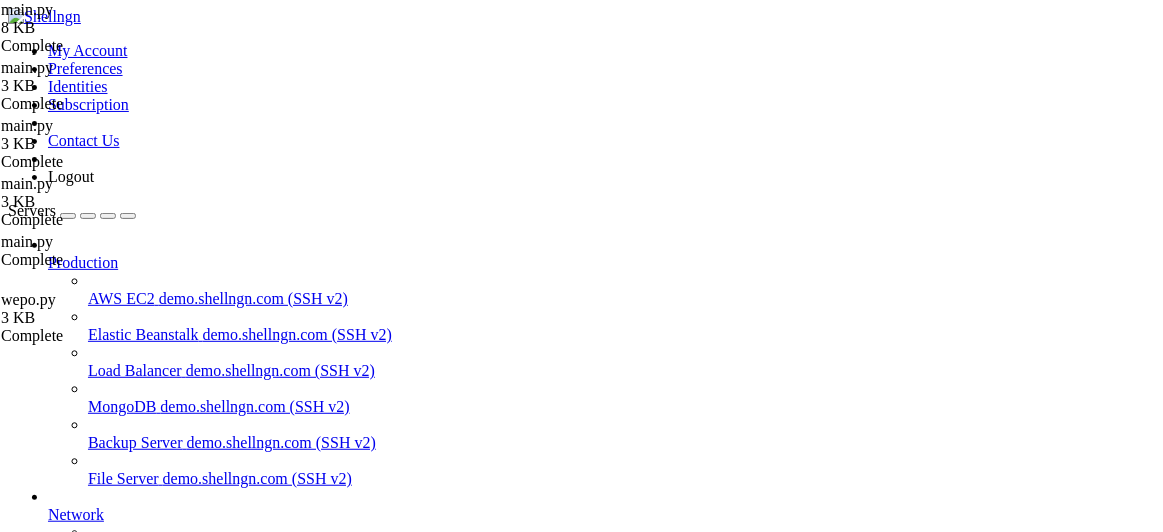 click on "grow a garden" at bounding box center [94, 834] 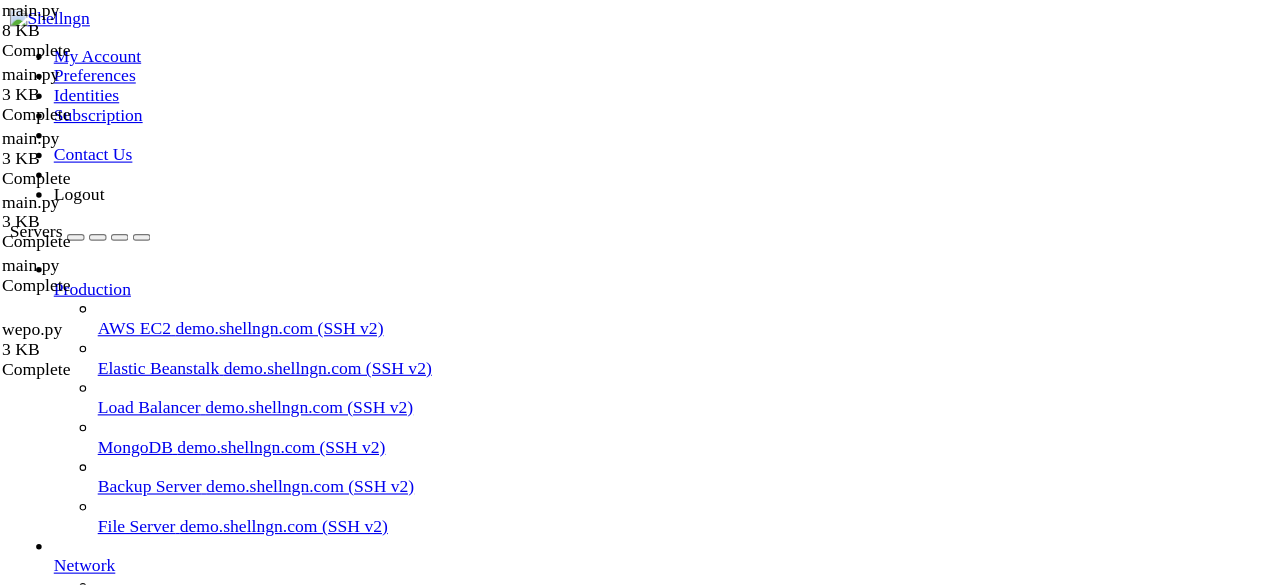 scroll, scrollTop: 561, scrollLeft: 0, axis: vertical 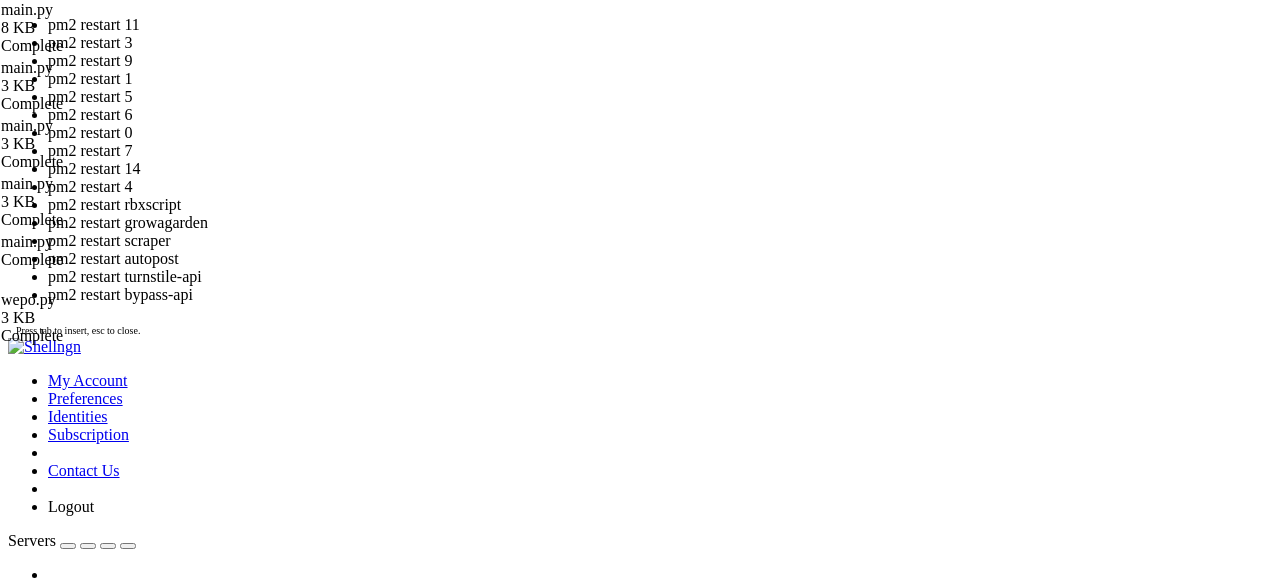 click on "2" 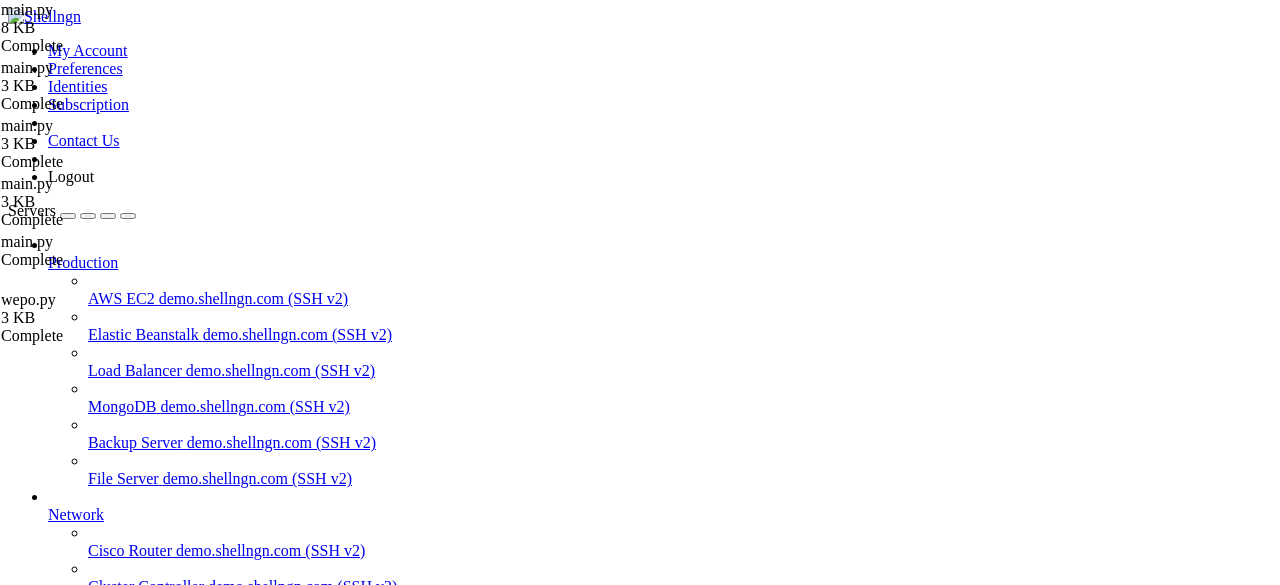 click on "" at bounding box center [660, 853] 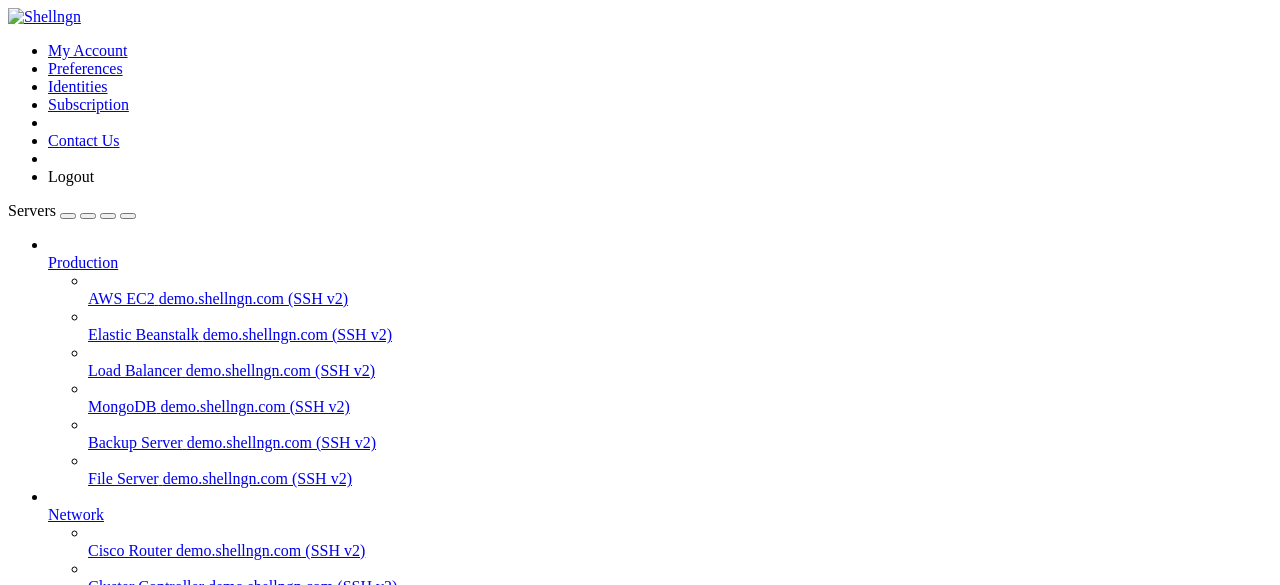 click on "grow a garden" at bounding box center (94, 694) 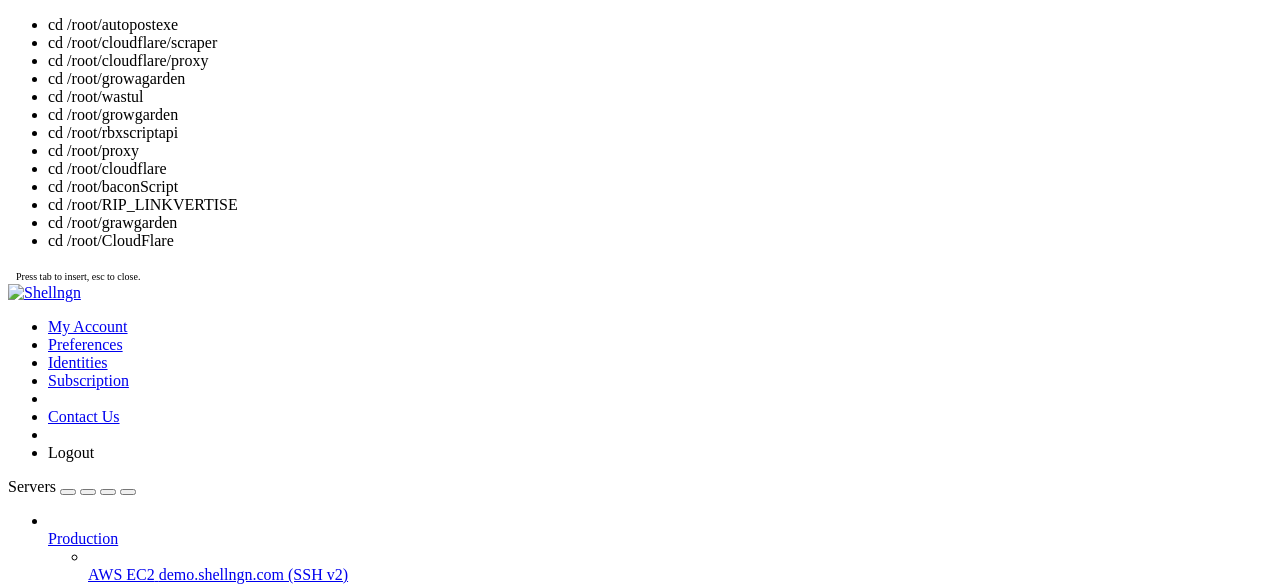 scroll, scrollTop: 9, scrollLeft: 2, axis: both 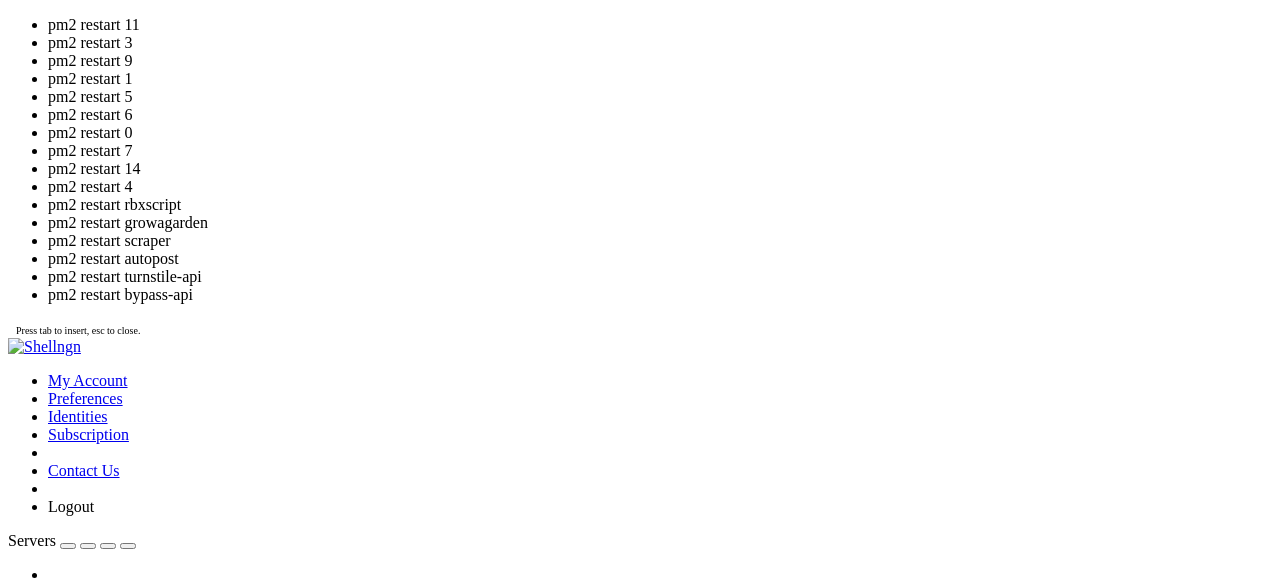 drag, startPoint x: 654, startPoint y: 1860, endPoint x: 396, endPoint y: 1765, distance: 274.93454 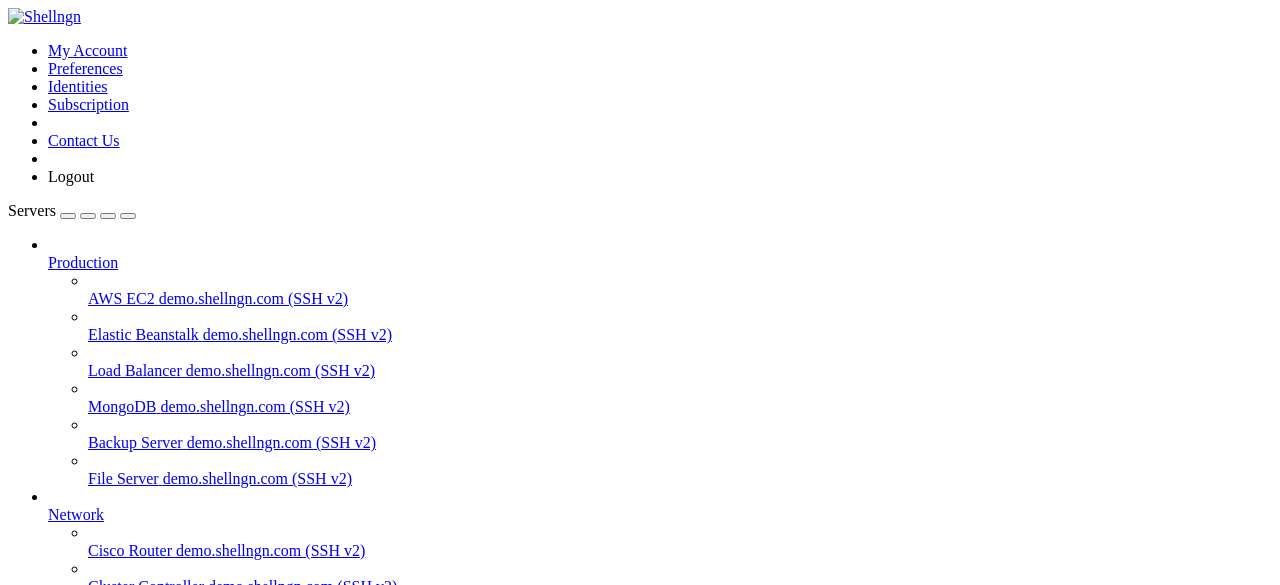 click on "2" 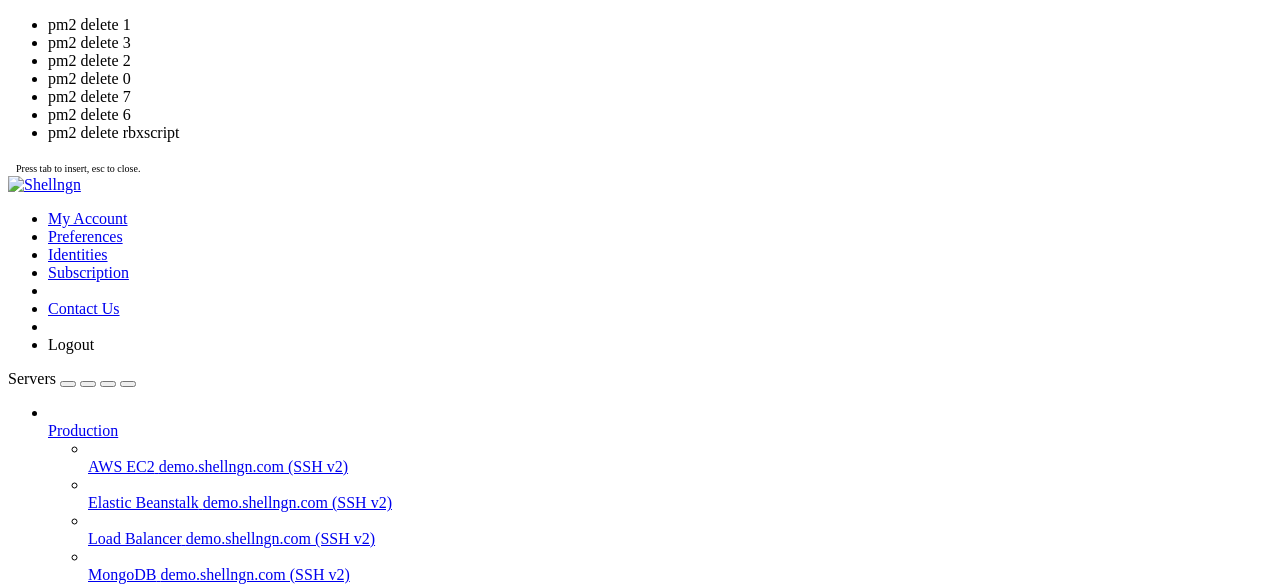 click at bounding box center (382, 1826) 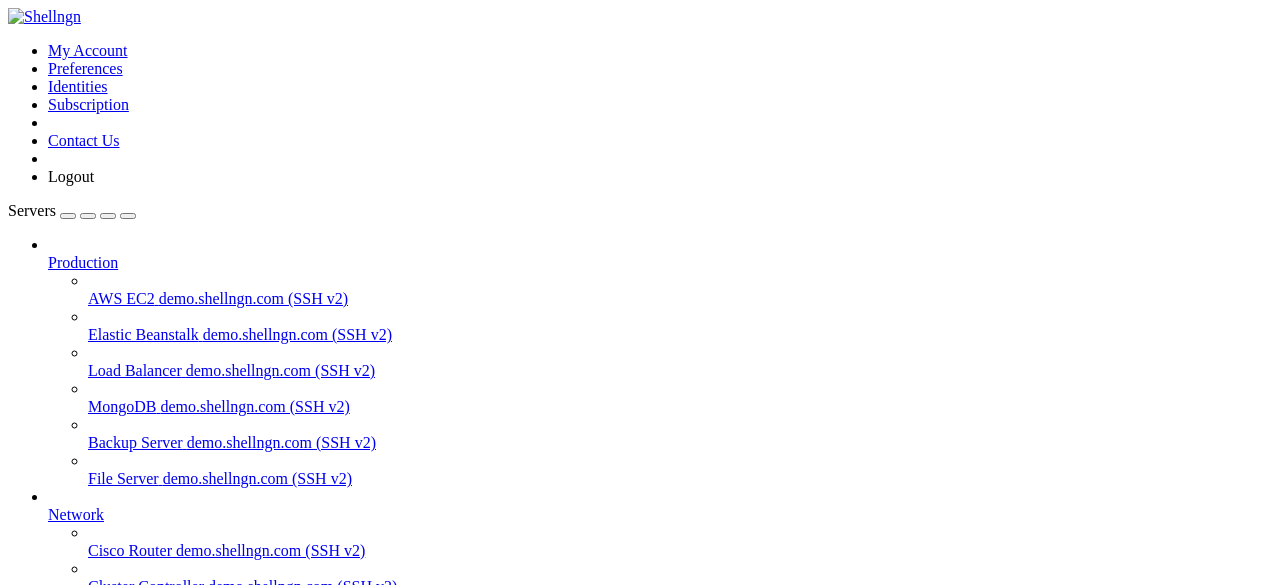 drag, startPoint x: 380, startPoint y: 1655, endPoint x: 583, endPoint y: 1663, distance: 203.15758 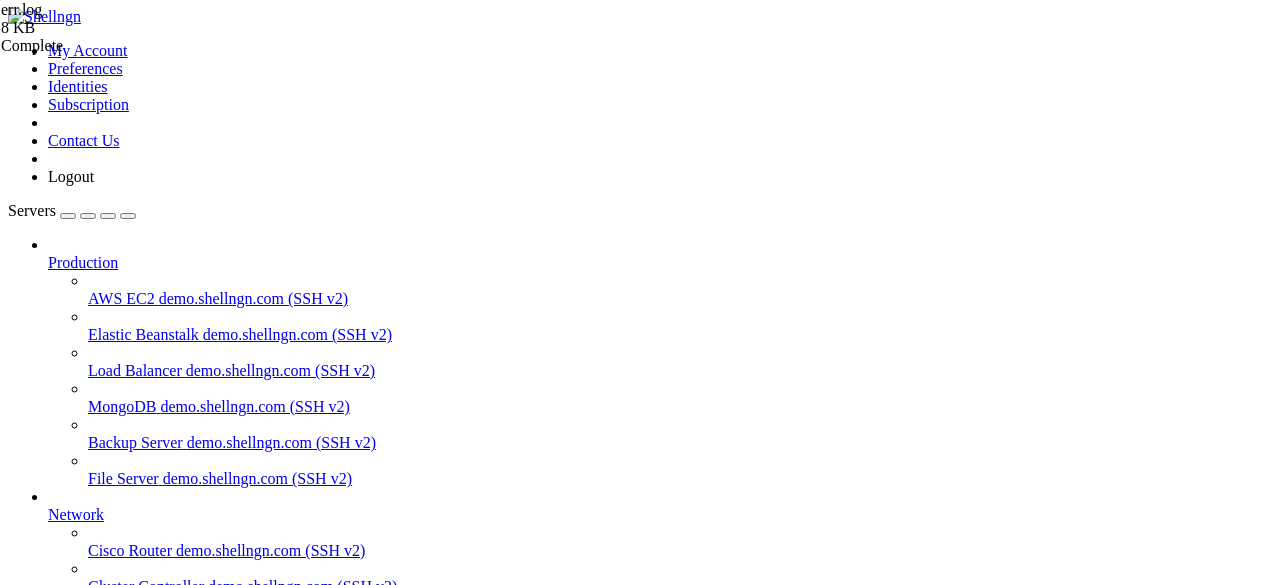 scroll, scrollTop: 1840, scrollLeft: 0, axis: vertical 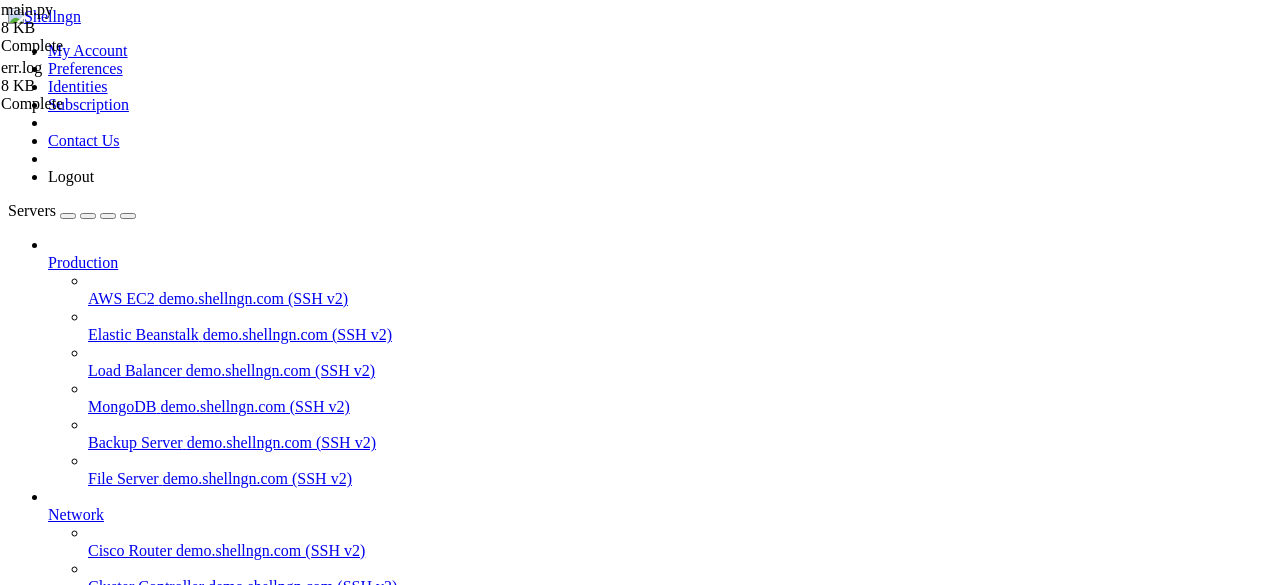 click on "import   telebot , requests , pytz , time , random , json , os from   datetime   import   datetime ,   timedelta from   threading   import   Thread CH =- 1002805942115 LINKIFY_TOKEN = "Bearer 161862|LmksTOl1hOwWbGlmrBolmcJpqYt4njIzpzpXd4cd" bot = telebot . TeleBot ( "7689738798:AAGof2QQ5IGoUulTAlXa4bDkbNG-05VuX24" ) # Файл для хранения использованных source_url USED_SCRIPTS_FILE   =   "used_scripts.json" def   load_used_scripts ( ) :       """Загружает список использованных скриптов"""       if   os . path . exists ( USED_SCRIPTS_FILE ) :             try :                   with   open ( USED_SCRIPTS_FILE ,   'r' ,   encoding = 'utf-8' )   as   f :                         return   set ( json . load ( f ))             except :                   return   set ( )       return   set ( ) def   save_used_scripts ( used_scripts ) :       """Сохраняет список использованных скриптов"""       try :             with" at bounding box center (978, 2101) 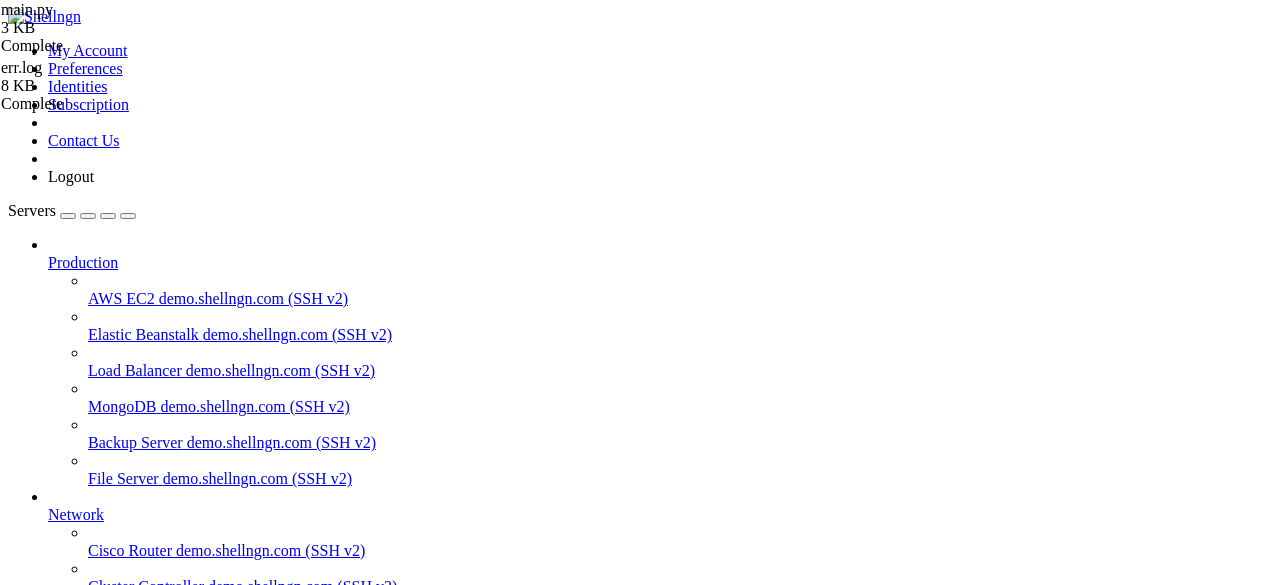click on "grow a garden" at bounding box center (94, 834) 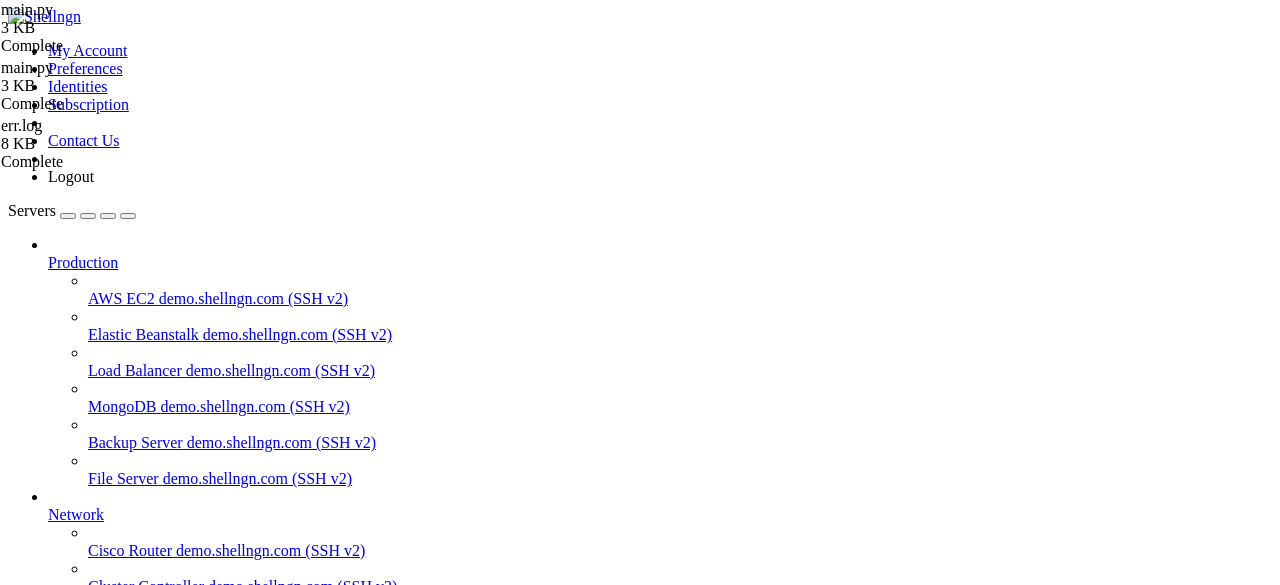 click on "import   telebot , requests , pytz , time , random , json , os from   datetime   import   datetime from   threading   import   Thread CH =- 1002805942115 LINKIFY_TOKEN = "Bearer [TOKEN]" bot = telebot . TeleBot ( "[BOT_TOKEN]" ) USED_FILE = "used.json" def   load_used ( ) :       if   os . path . exists ( USED_FILE ) :             try :                   with   open ( USED_FILE , 'r' )   as   f : return   set ( json . load ( f ))             except : return   set ( )       return   set ( ) def   save_used ( used ) :       with   open ( USED_FILE , 'w' )   as   f : json . dump ( list ( used ) , f ) def   sc ( s ) :       paste_response = requests . post ( "https://pastefy.app/api/v2/paste" , json = { "content" : s , "title" : "script" , "visibility" : "UNLISTED" , "encrypted" : False , "type" : "PASTE" } , headers = { "User-Agent" : "Mozilla/5.0" , "content-type" : "application/json" , "Origin" : "https://pastefy.app" , "Referer" : "https://pastefy.app/" })" at bounding box center (945, 2101) 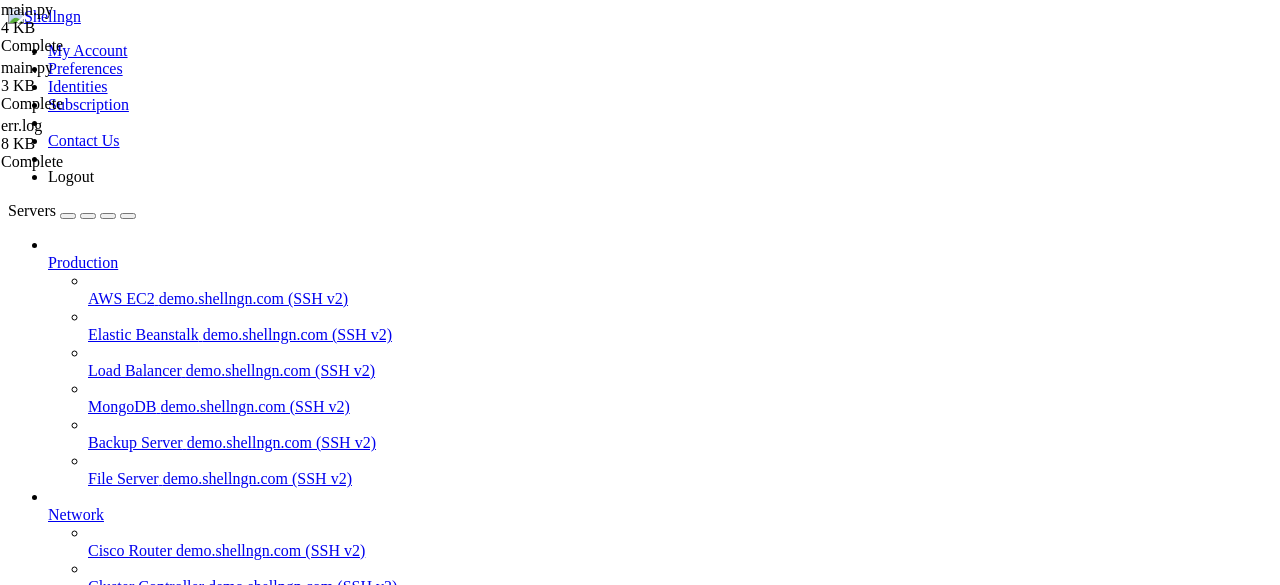click on "grow a garden
" at bounding box center (660, 844) 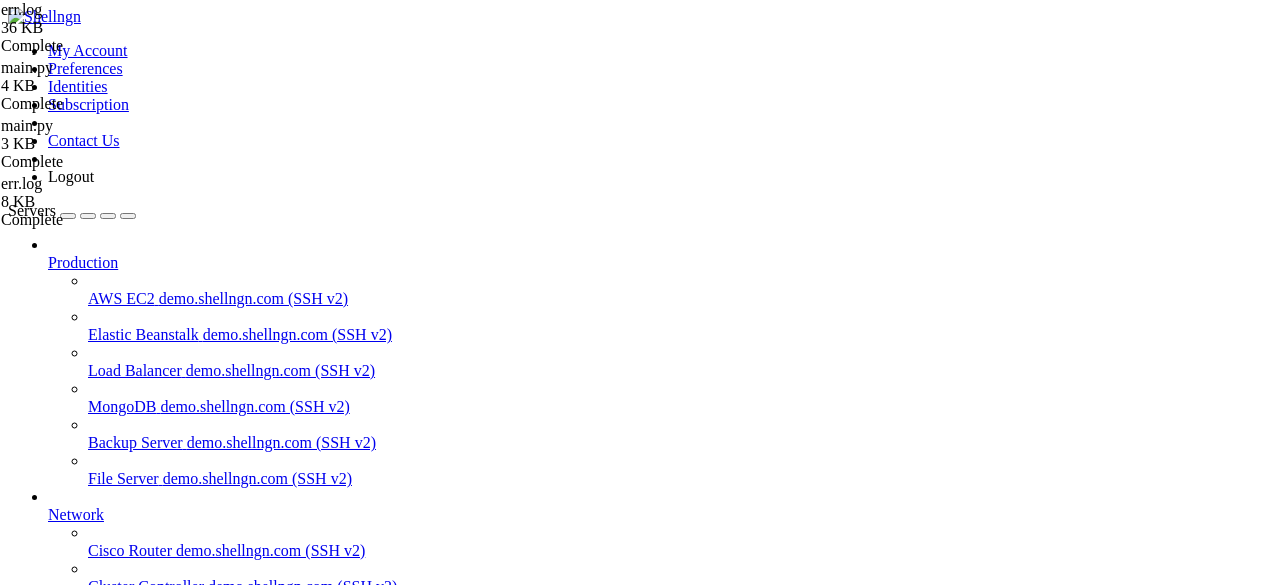 scroll, scrollTop: 2632, scrollLeft: 0, axis: vertical 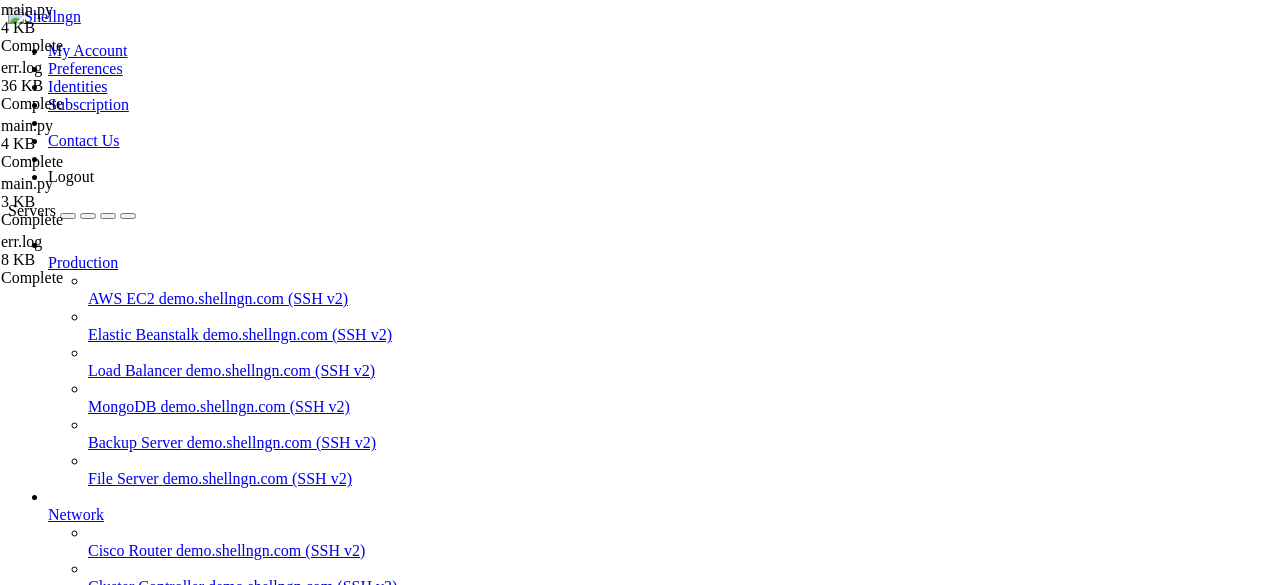 click on "import   telebot , requests , pytz , time , random , json , os from   datetime   import   datetime from   threading   import   Thread now   =   true CH =- [CHANNEL_ID] LINKIFY_TOKEN = "Bearer [TOKEN]" bot = telebot . TeleBot ( "[BOT_TOKEN]" ) USED_FILE = "used.json" def   load_used ( ) :       if   os . path . exists ( USED_FILE ) :             try :                   with   open ( USED_FILE , 'r' )   as   f : return   set ( json . load ( f ))             except : return   set ( )       return   set ( ) def   save_used ( used ) :       with   open ( USED_FILE , 'w' )   as   f : json . dump ( list ( used ) , f ) def   sc ( s ) :       paste_response = requests . post ( "https://pastefy.app/api/v2/paste" , json = { "content" : s , "title" : "script" , "visibility" : "UNLISTED" , "encrypted" : False , "type" : "PASTE" } , headers = { "User-Agent" : "Mozilla/5.0" , "content-type" : "application/json" , "Origin" : "https://pastefy.app" , "Authorization" : "Bearer [TOKEN]" } ) linkify_response = requests . post ( "https://api.linkify.com/v1/create" , json = { "url" : "https://pastefy.app/" + paste_response . json ( ) [ "url" ] . split ( '/' ) [ -1 ] , "domain" : "pastefy.app" } , headers = { "User-Agent" : "Mozilla/5.0" , "content-type" : "application/json" , "Authorization" : "Bearer [TOKEN]" } ) return   linkify_response . json ( ) [ "short_url" ]" at bounding box center (945, 2101) 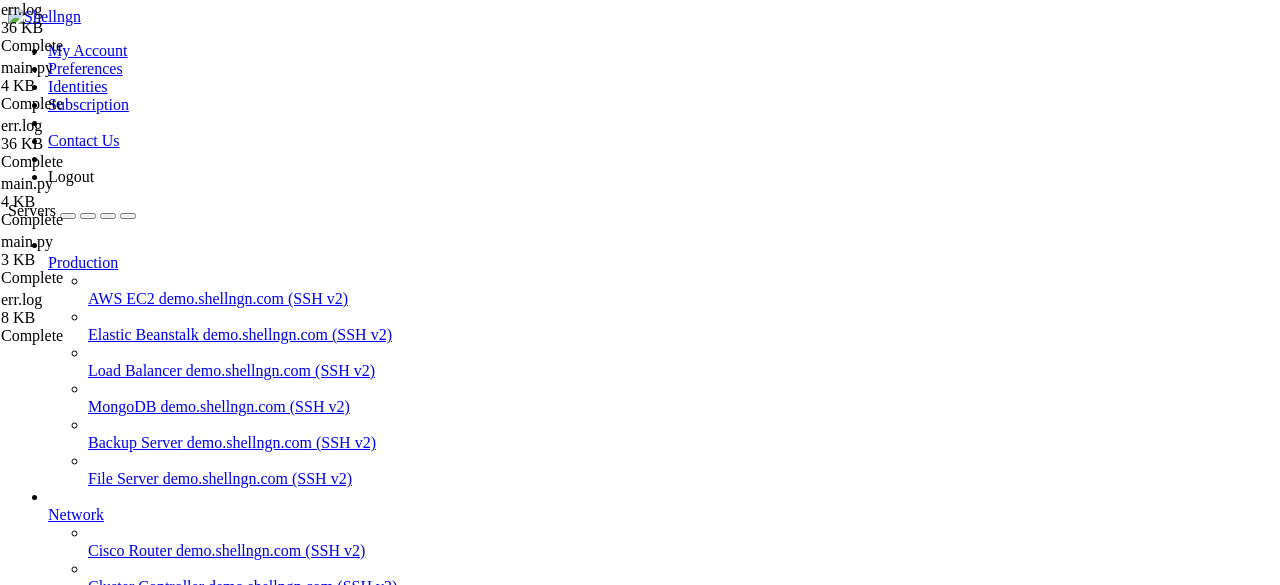 click on "File "/root/autopostexe/main.py", line 48      return f"<b> 🔄  СКРИПТ НА {r["game_name"]}</b>\n\n<blockquote>{'\n'.join(["+ " + it for it in i])}</blockquote>\n\n<blockquote>Больше скриптов = реакция\nБот для обхода ключа: @ExploitsBypass_Bot</blockquote>\n<a href='{r["image_url"]}'>⠀</a>\n<a href='https://t.me/QuestXScripts'>CODE QUEST SCRIPTS</a>"                                                                 ^^^^^^^^^ SyntaxError: f-string: unmatched '['   File "/root/autopostexe/main.py", line 48      return f"<b> 🔄  СКРИПТ НА {r["game_name"]}</b>\n\n<blockquote>{'\n'.join(["+ " + it for it in i])}</blockquote>\n\n<blockquote>Больше скриптов = реакция\nБот для обхода ключа: @ExploitsBypass_Bot</blockquote>\n<a href='{r["image_url"]}'>⠀</a>\n<a href='https://t.me/QuestXScripts'>CODE QUEST SCRIPTS</a>"                                                                 ^^^^^^^^^      return f"<b> 🔄" at bounding box center [1131, 2101] 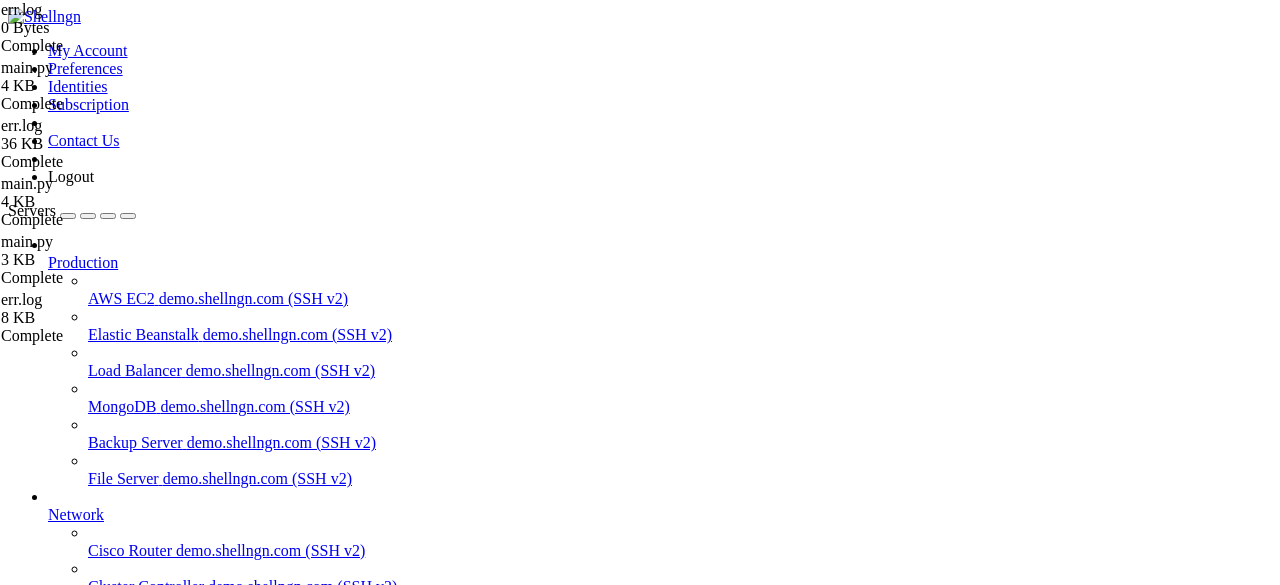 click on "grow a garden
" at bounding box center [660, 844] 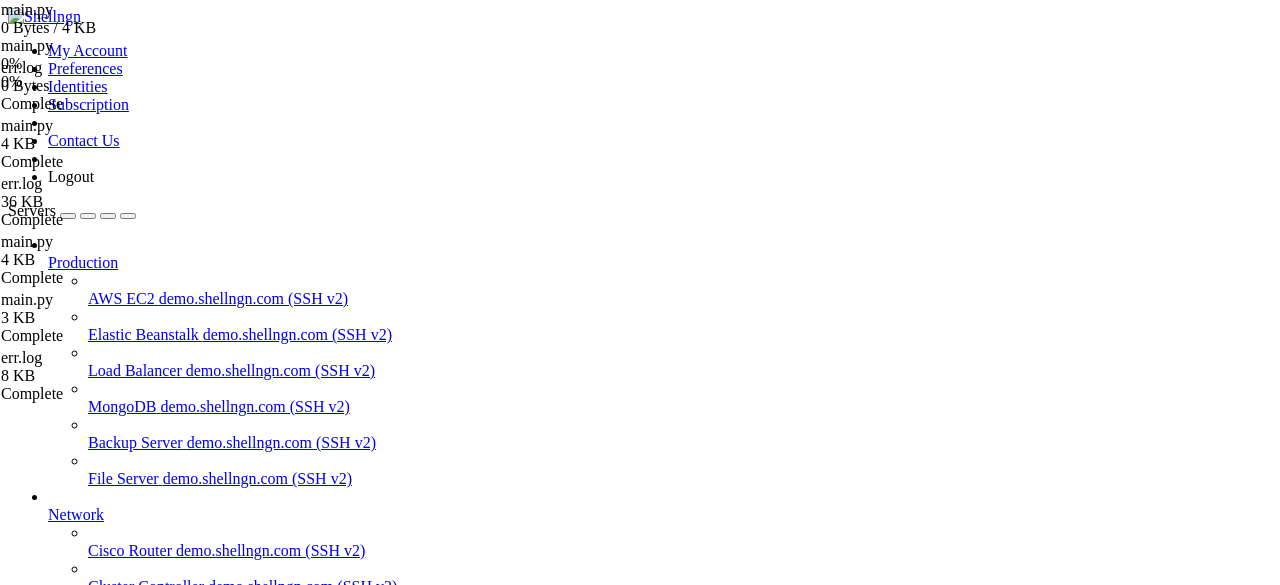 click at bounding box center (980, 1355) 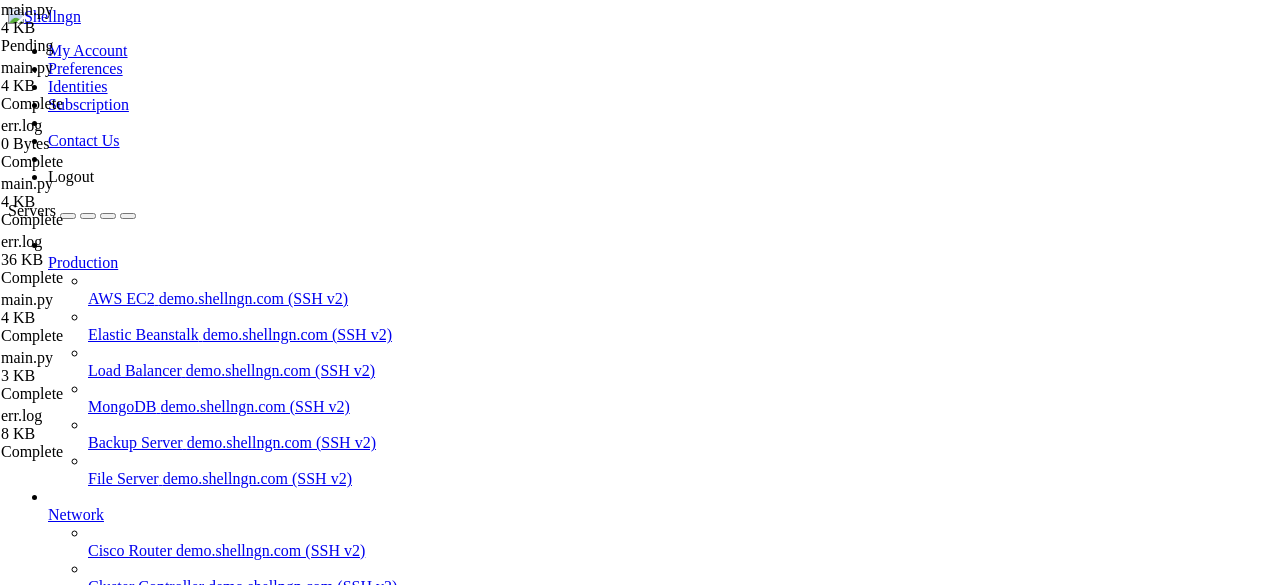 click on "import   telebot , requests , pytz , time , random , json , os from   datetime   import   datetime from   threading   import   Thread now   =   True CH =- 1002805942115 LINKIFY_TOKEN = "Bearer 161862|LmksTOl1hOwWbGlmrBolmcJpqYt4njIzpzpXd4cd" bot = telebot . TeleBot ( "7689738798:AAGof2QQ5IGoUulTAlXa4bDkbNG-05VuX24" ) USED_FILE = "used.json" def   load_used ( ) :       if   os . path . exists ( USED_FILE ) :             try :                   with   open ( USED_FILE , 'r' )   as   f : return   set ( json . load ( f ))             except : return   set ( )       return   set ( ) def   save_used ( used ) :       with   open ( USED_FILE , 'w' )   as   f : json . dump ( list ( used ) , f ) def   sc ( s ) :       paste_response = requests . post ( "https://pastefy.app/api/v2/paste" , json = { "content" : s , "title" : "script" , "visibility" : "UNLISTED" , "encrypted" : False , "type" : "PASTE" } , headers = { "User-Agent" : "Mozilla/5.0" , "content-type" : "application/json" , "Origin" : "https://pastefy.app" , :" at bounding box center (945, 2101) 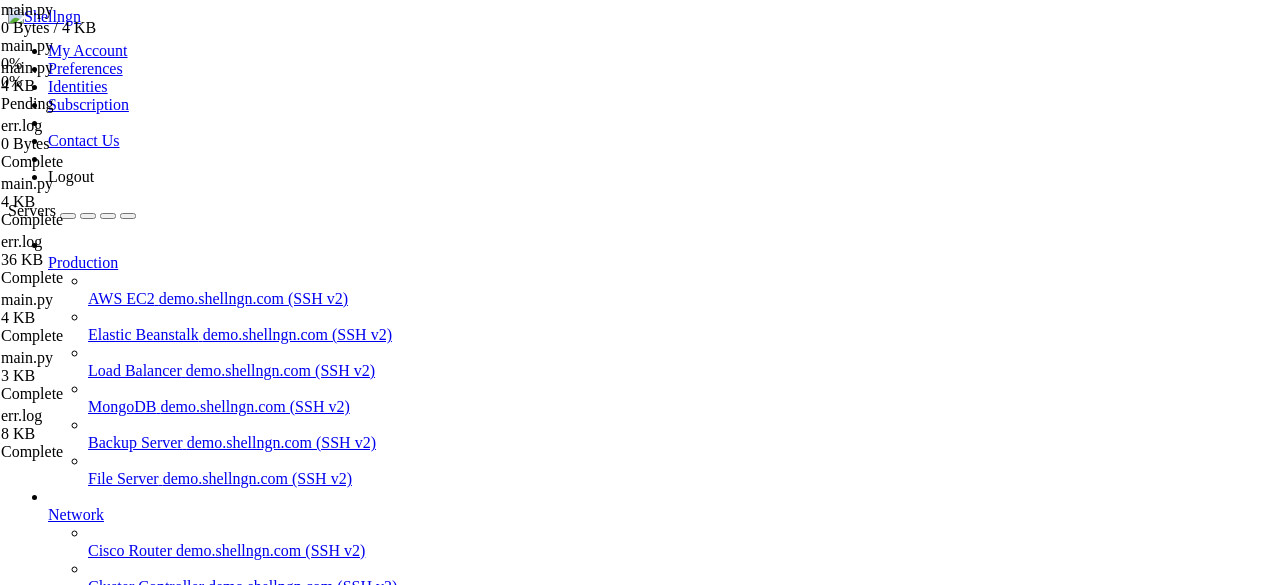 click on "grow a garden
" at bounding box center [660, 844] 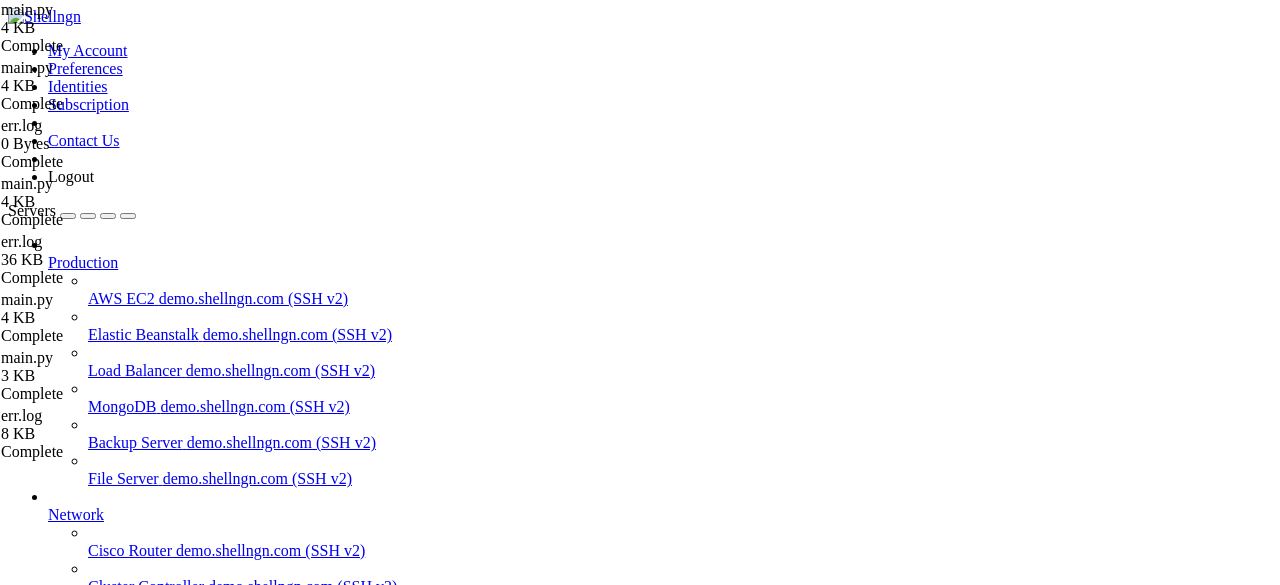 scroll, scrollTop: 3111, scrollLeft: 0, axis: vertical 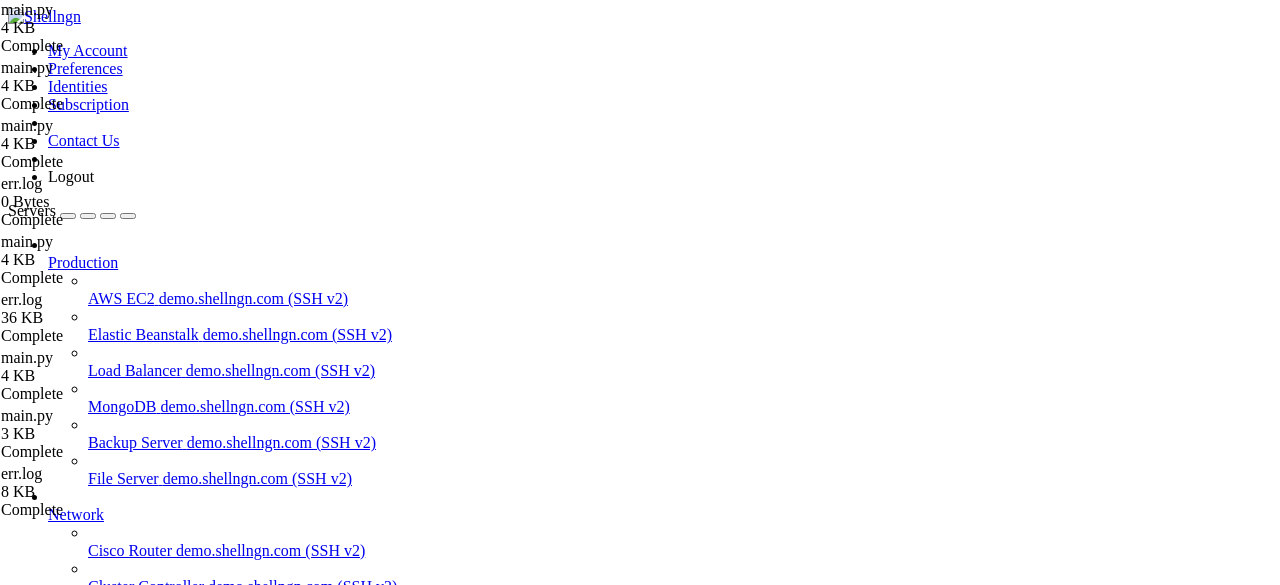 click at bounding box center (56, 1848) 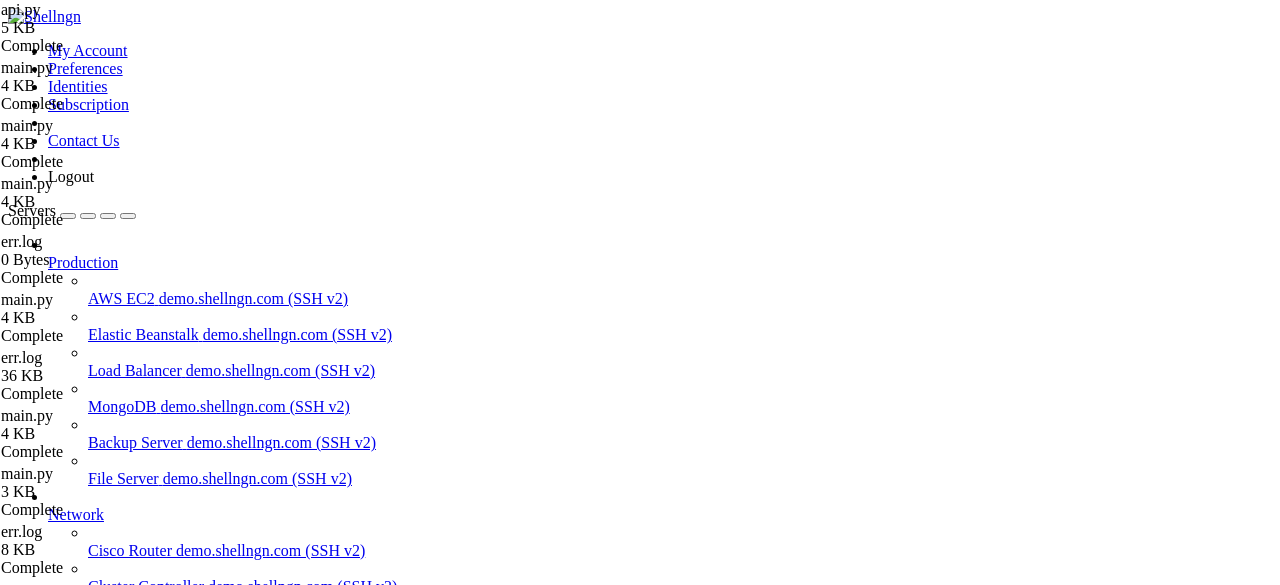 scroll, scrollTop: 0, scrollLeft: 0, axis: both 